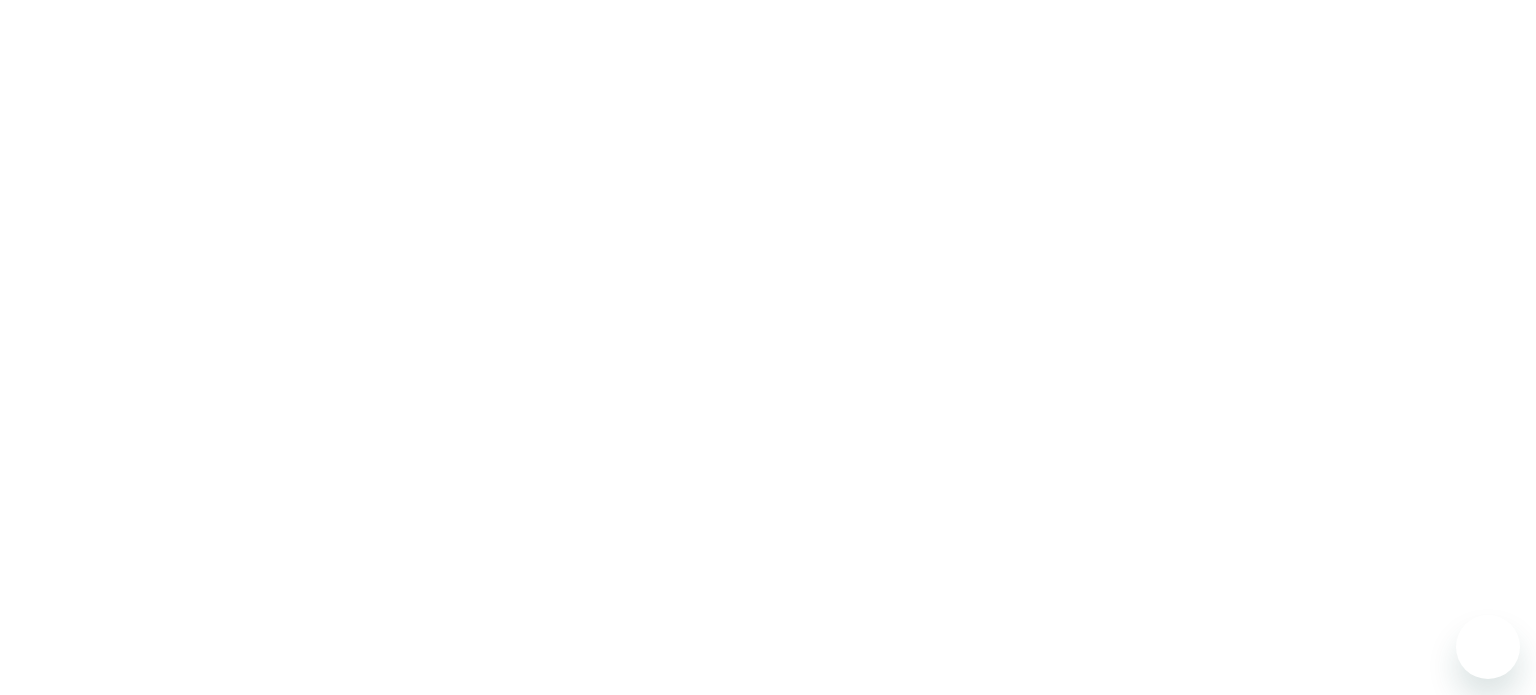 scroll, scrollTop: 0, scrollLeft: 0, axis: both 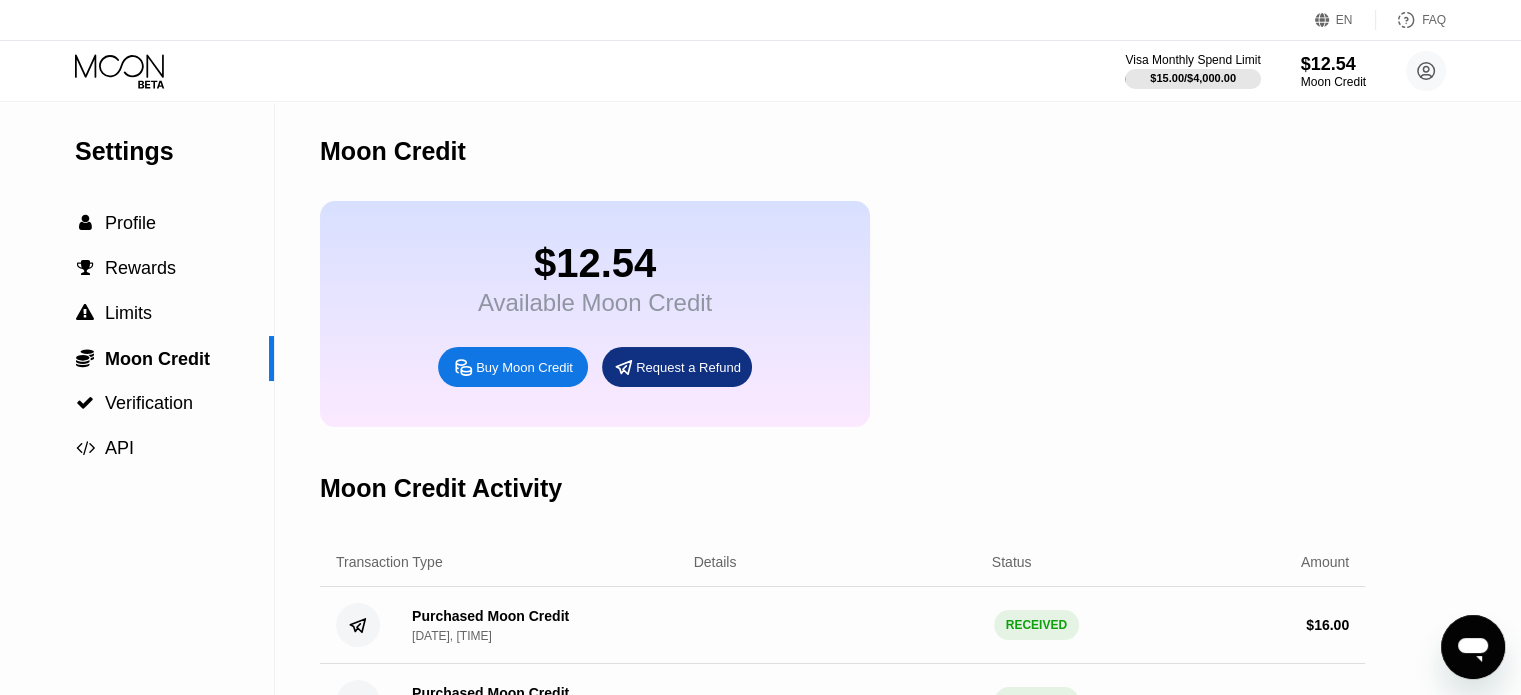 click 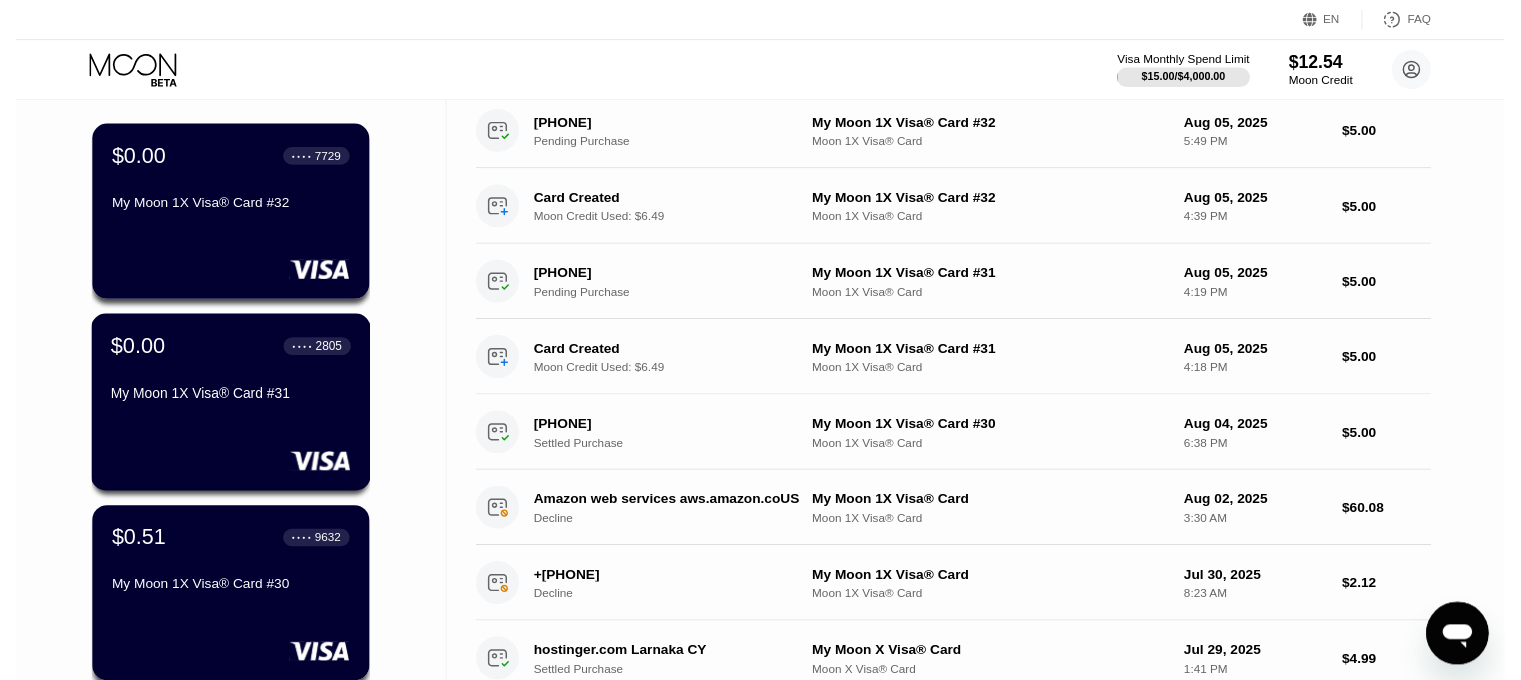 scroll, scrollTop: 0, scrollLeft: 0, axis: both 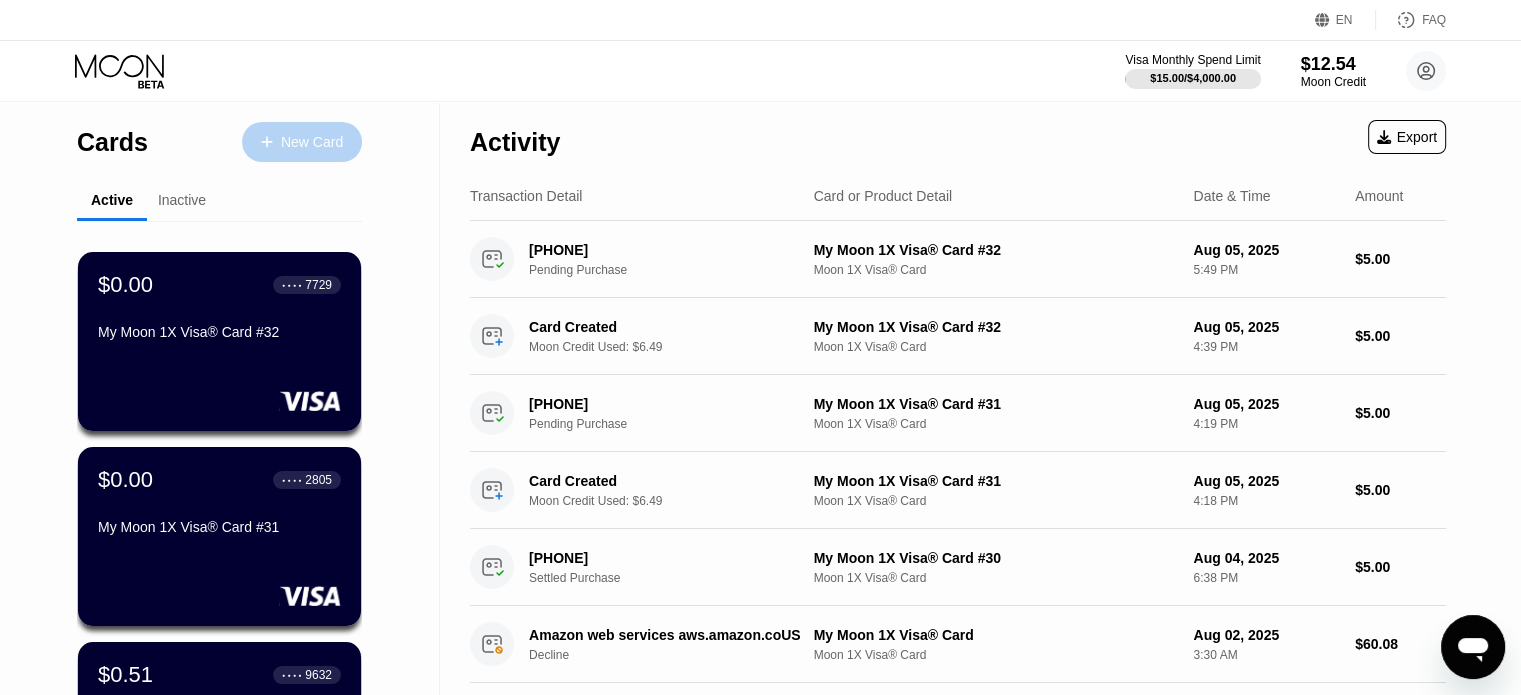 click on "New Card" at bounding box center [312, 142] 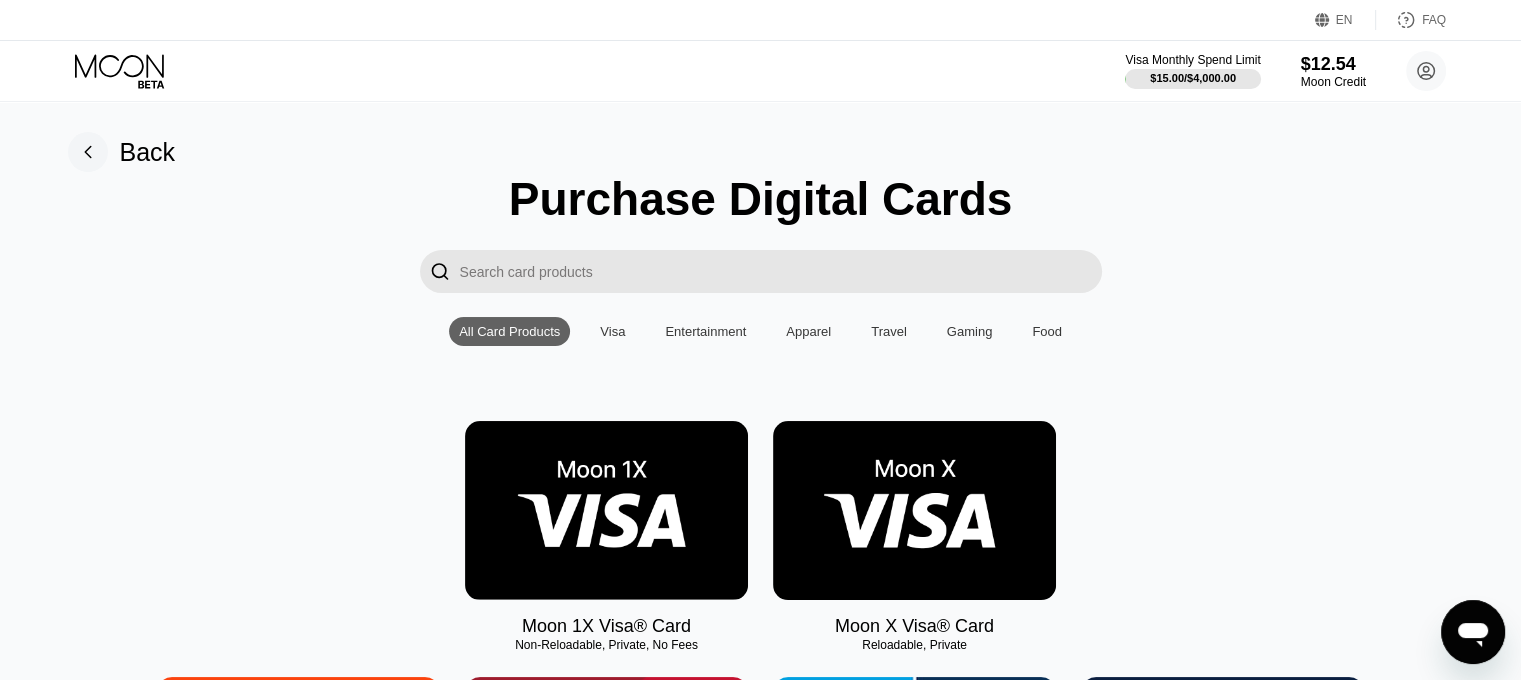 click at bounding box center (606, 510) 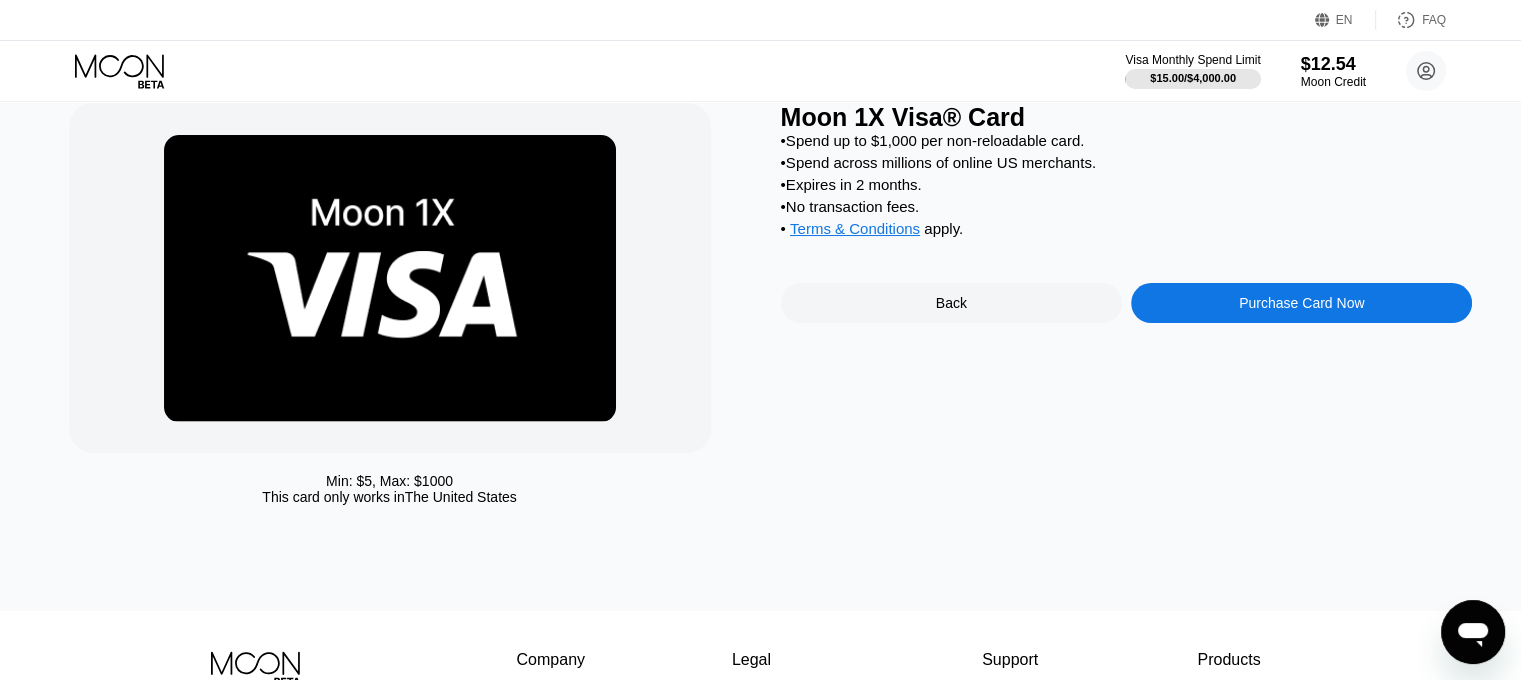 scroll, scrollTop: 100, scrollLeft: 0, axis: vertical 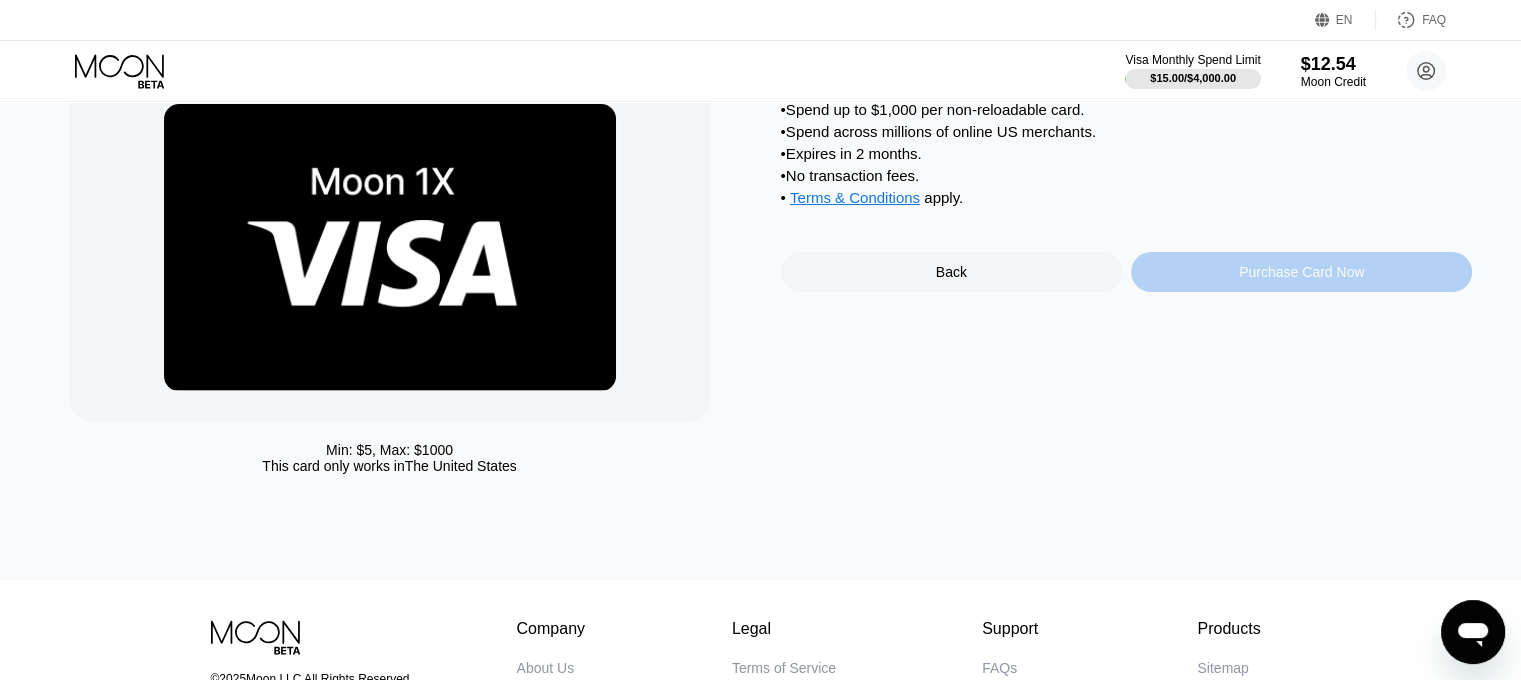 click on "Purchase Card Now" at bounding box center [1301, 272] 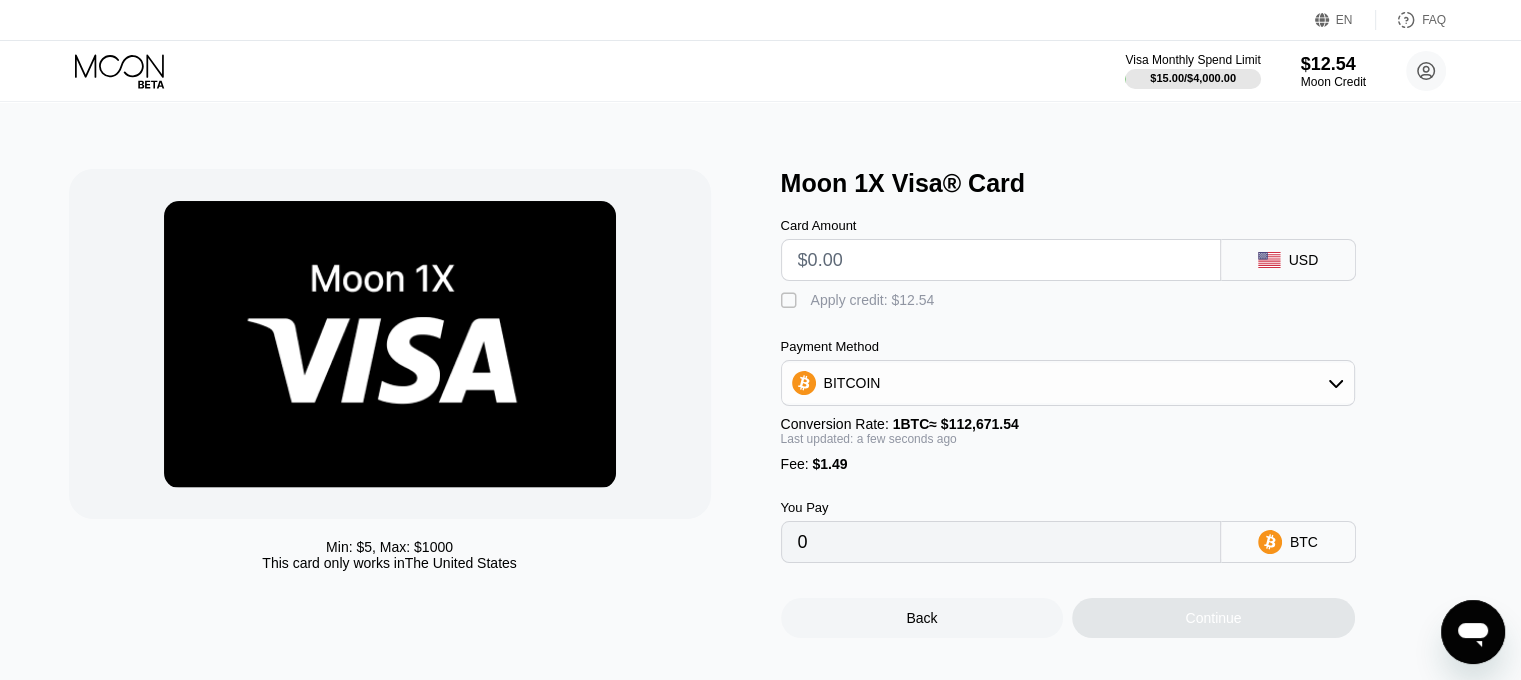 scroll, scrollTop: 0, scrollLeft: 0, axis: both 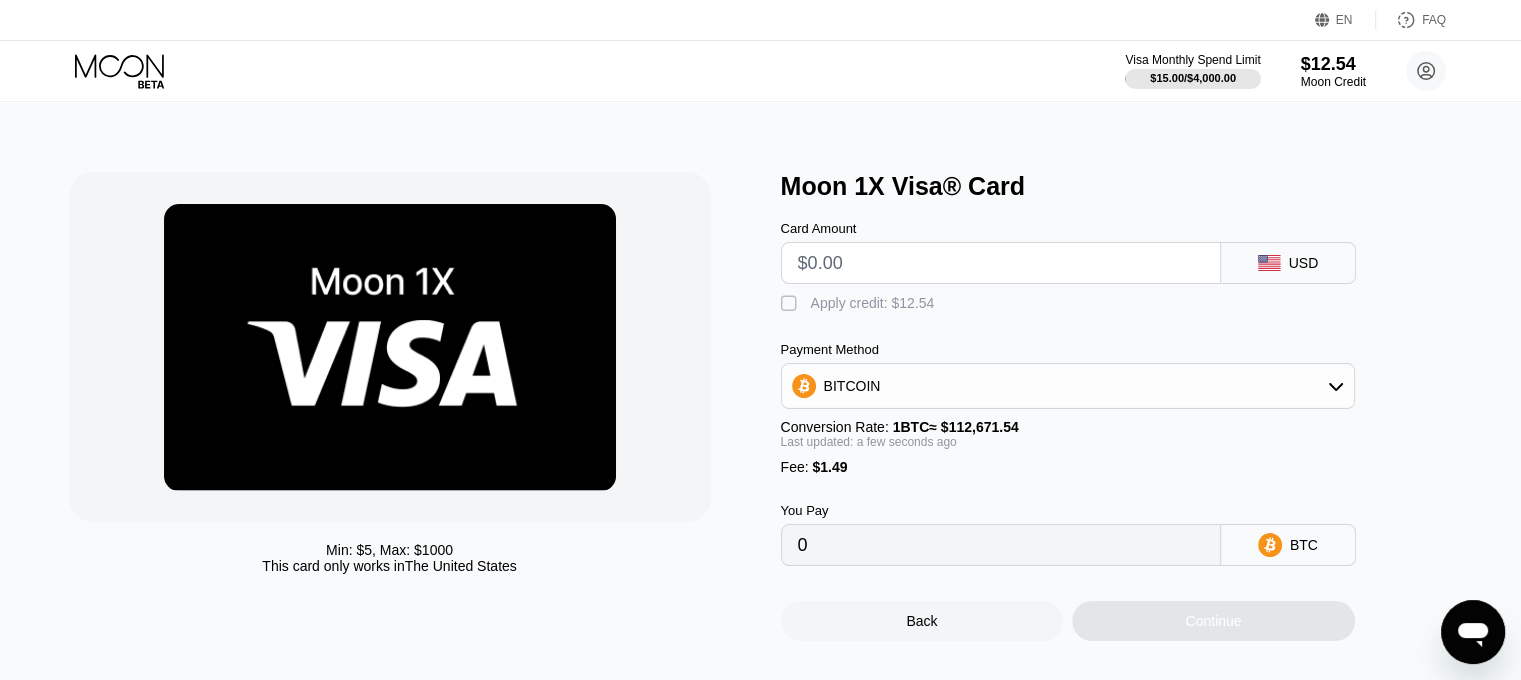 click at bounding box center (1001, 263) 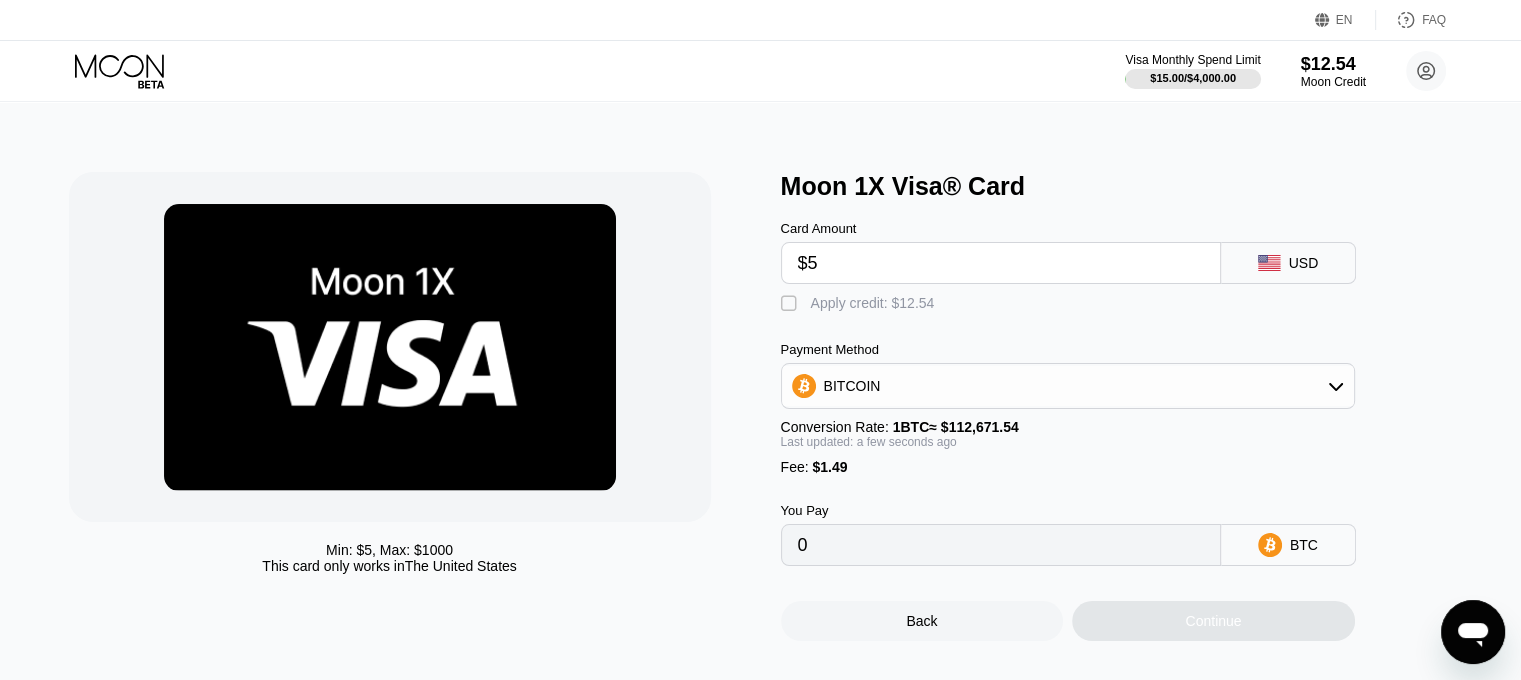type on "0.00005761" 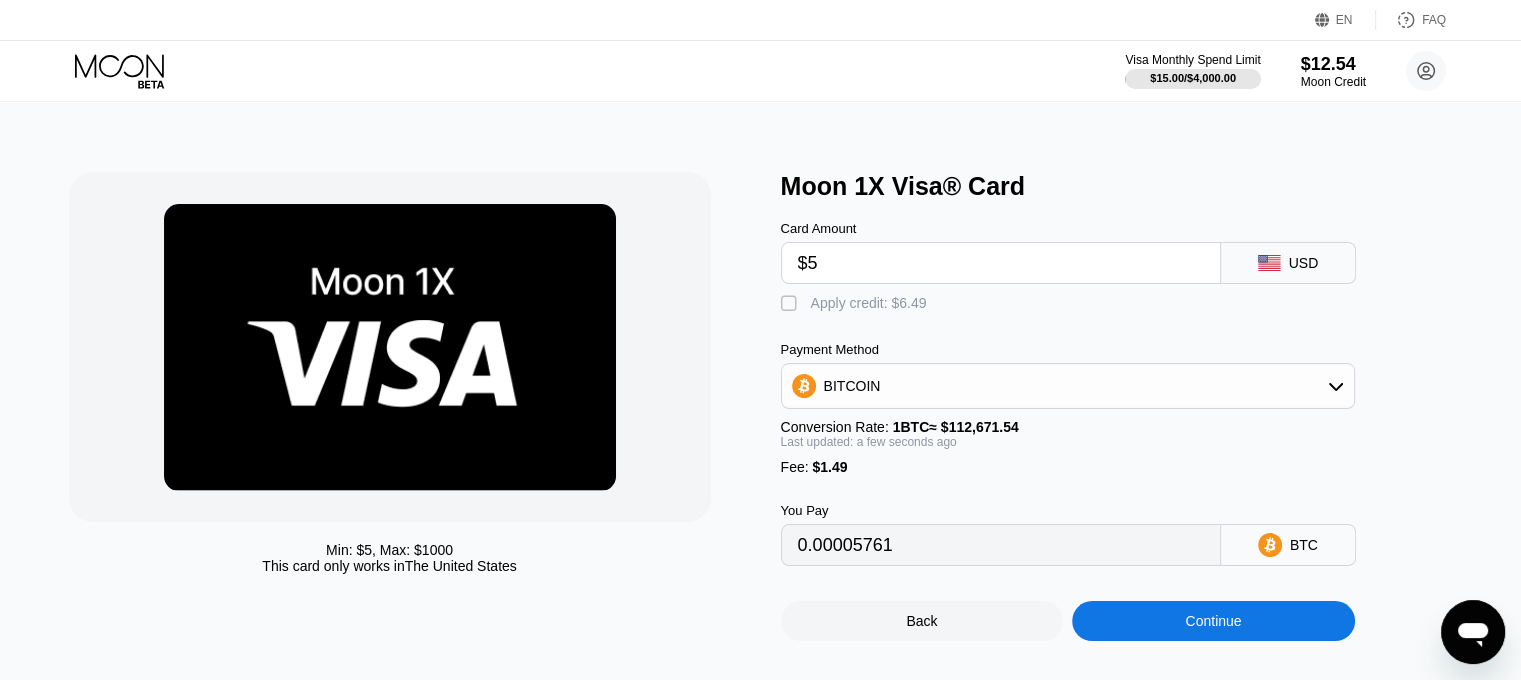 type on "$5" 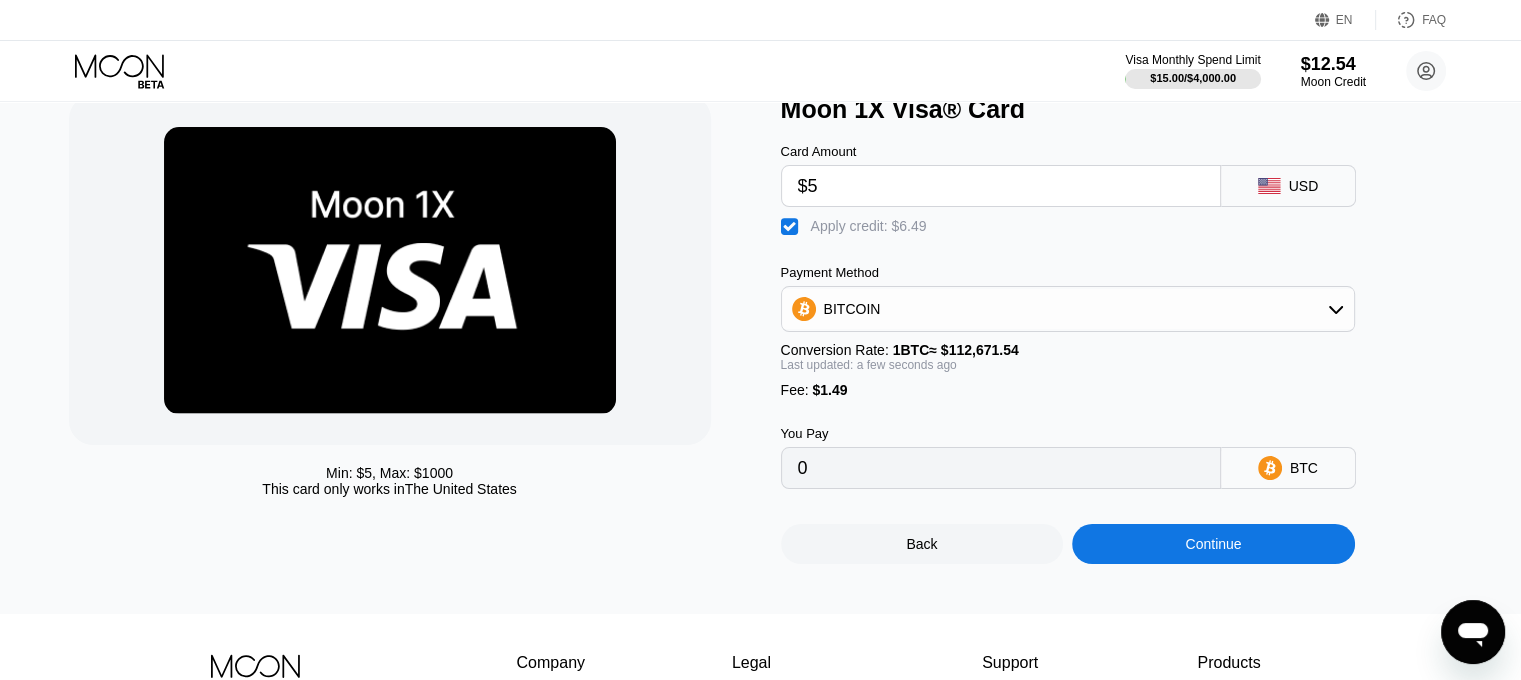 scroll, scrollTop: 200, scrollLeft: 0, axis: vertical 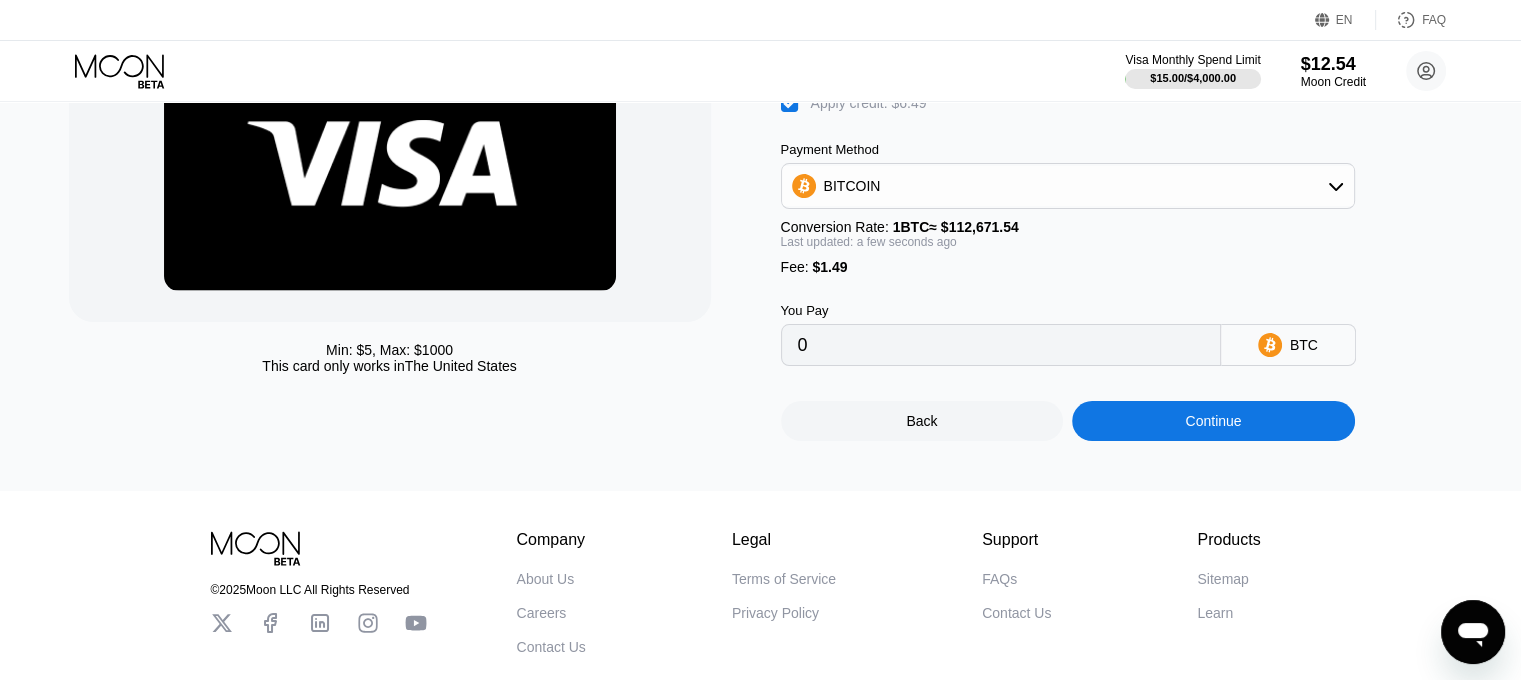 click on "Continue" at bounding box center [1213, 421] 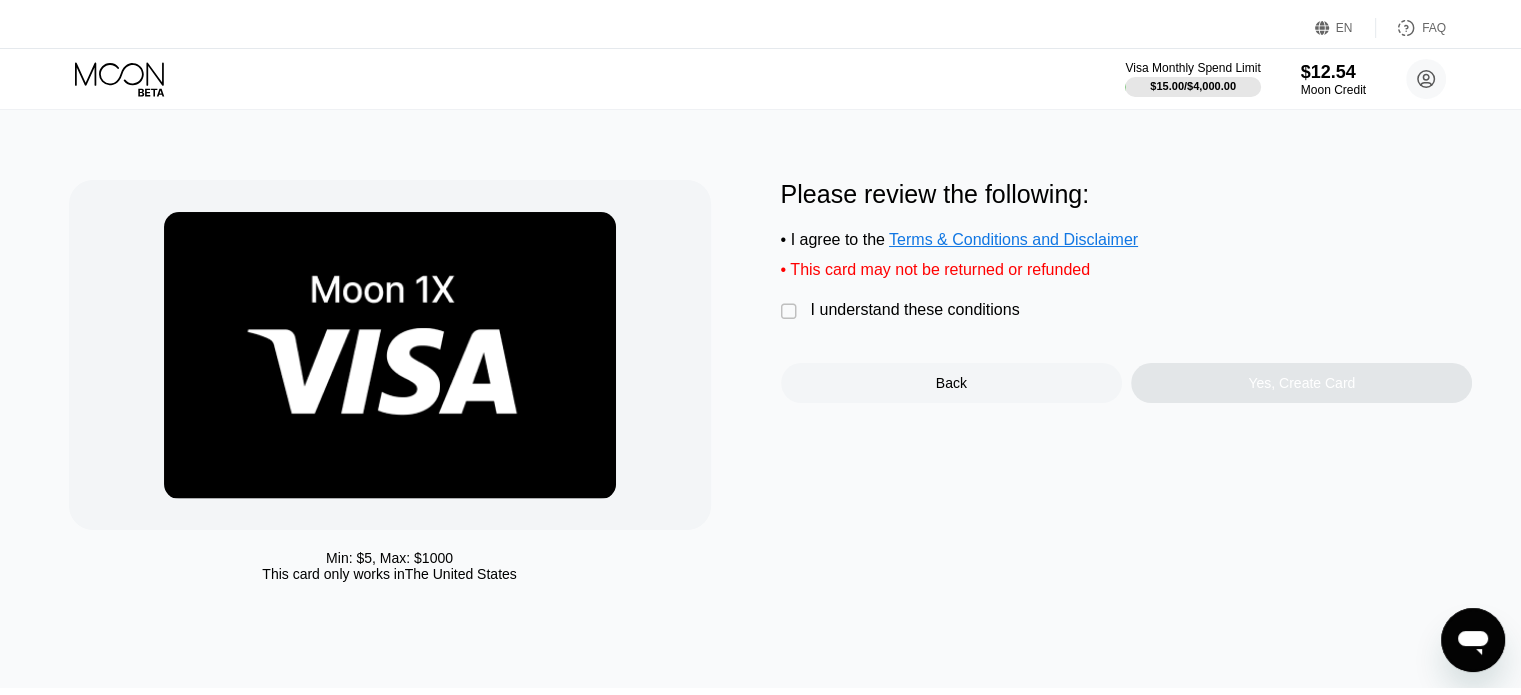 scroll, scrollTop: 0, scrollLeft: 0, axis: both 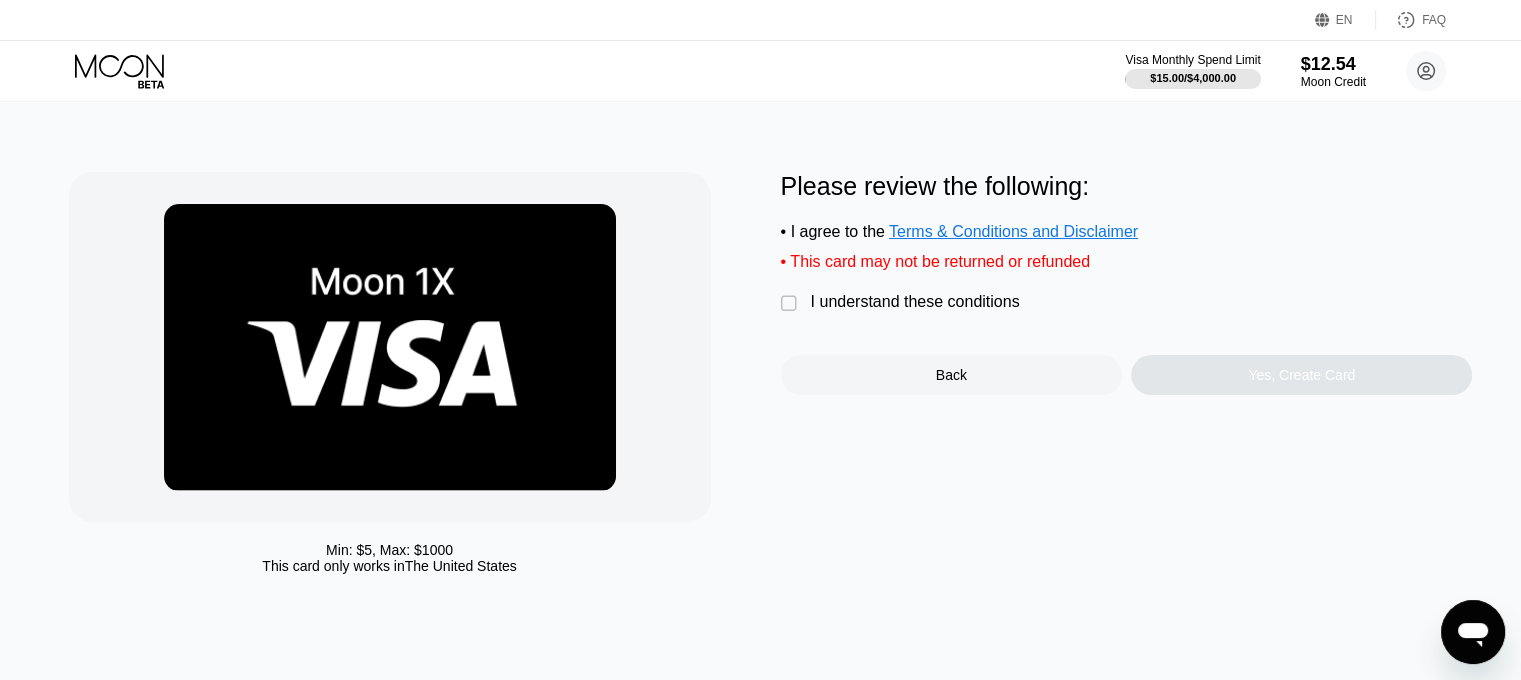 click on "I understand these conditions" at bounding box center [915, 302] 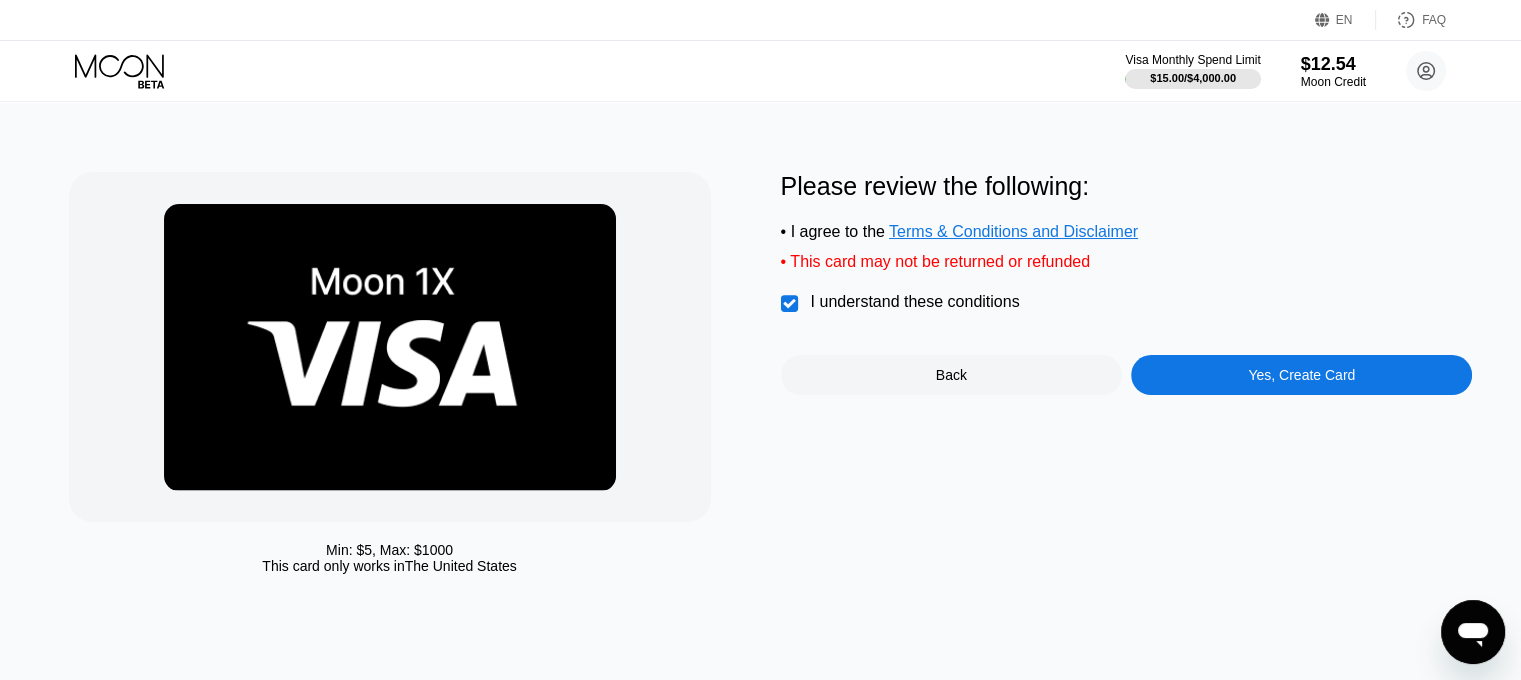 click on "Yes, Create Card" at bounding box center (1301, 375) 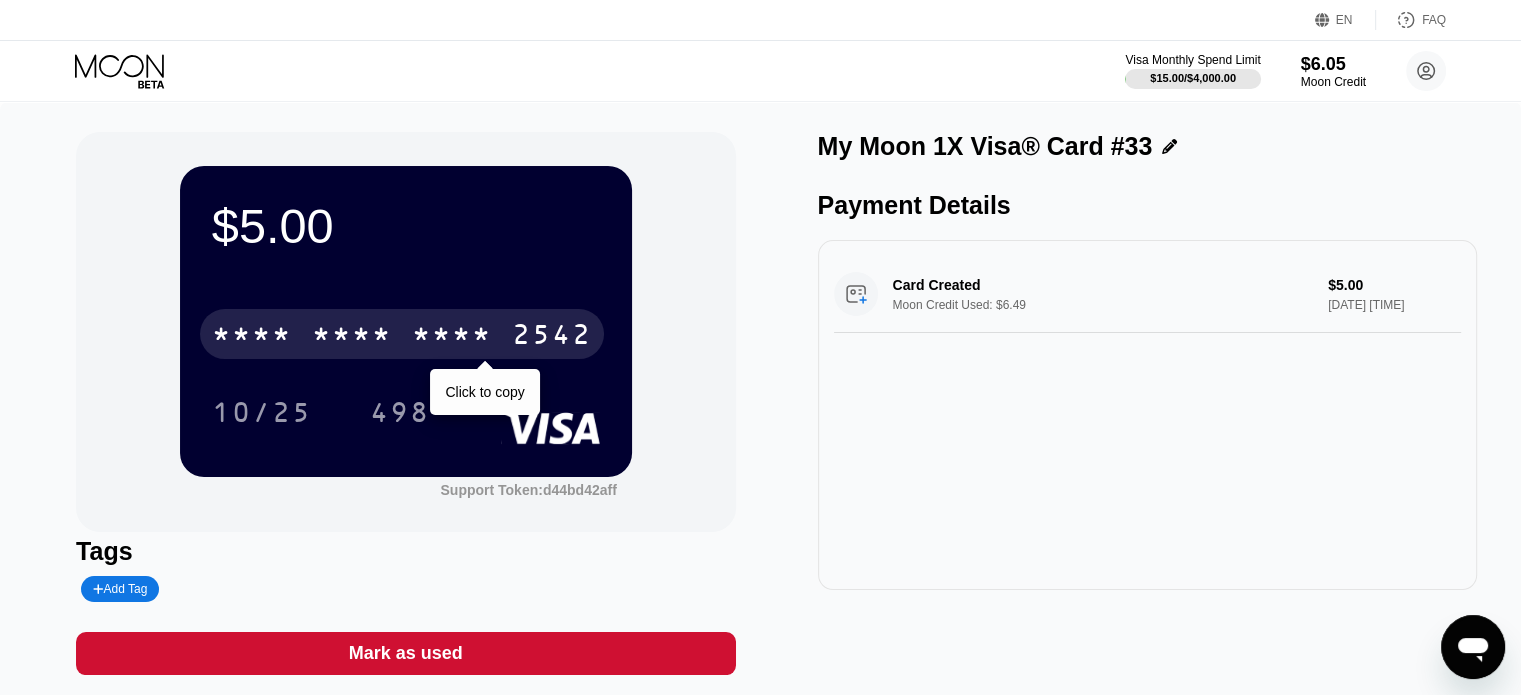 click on "* * * *" at bounding box center [352, 337] 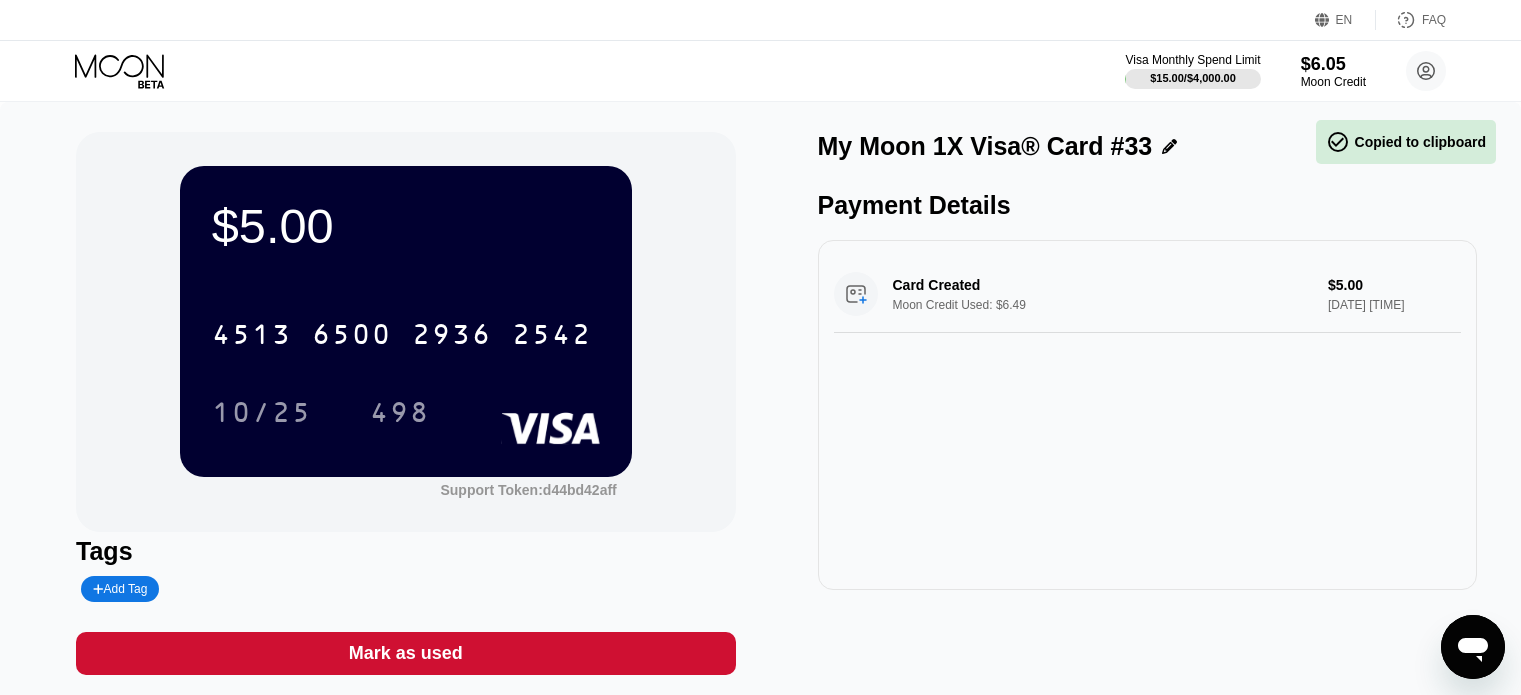 scroll, scrollTop: 0, scrollLeft: 0, axis: both 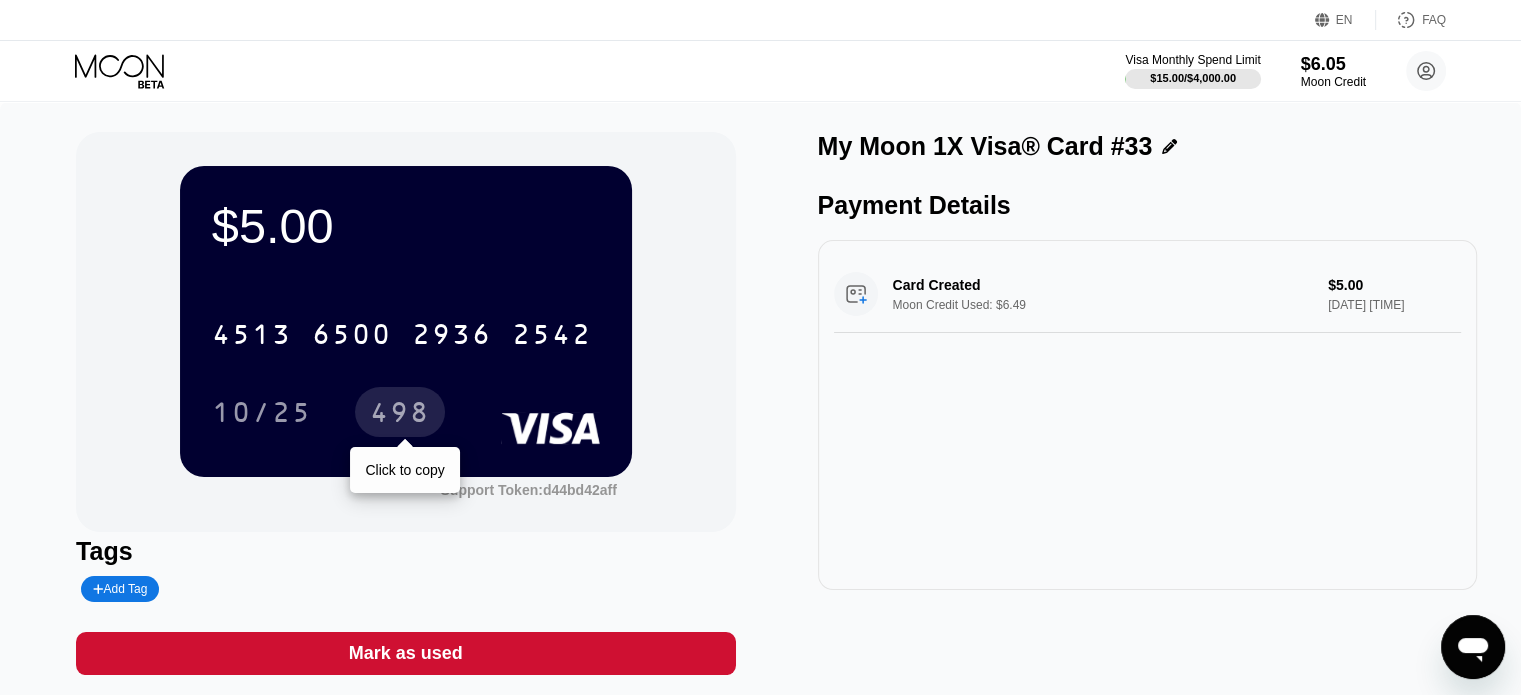 click on "498" at bounding box center [400, 415] 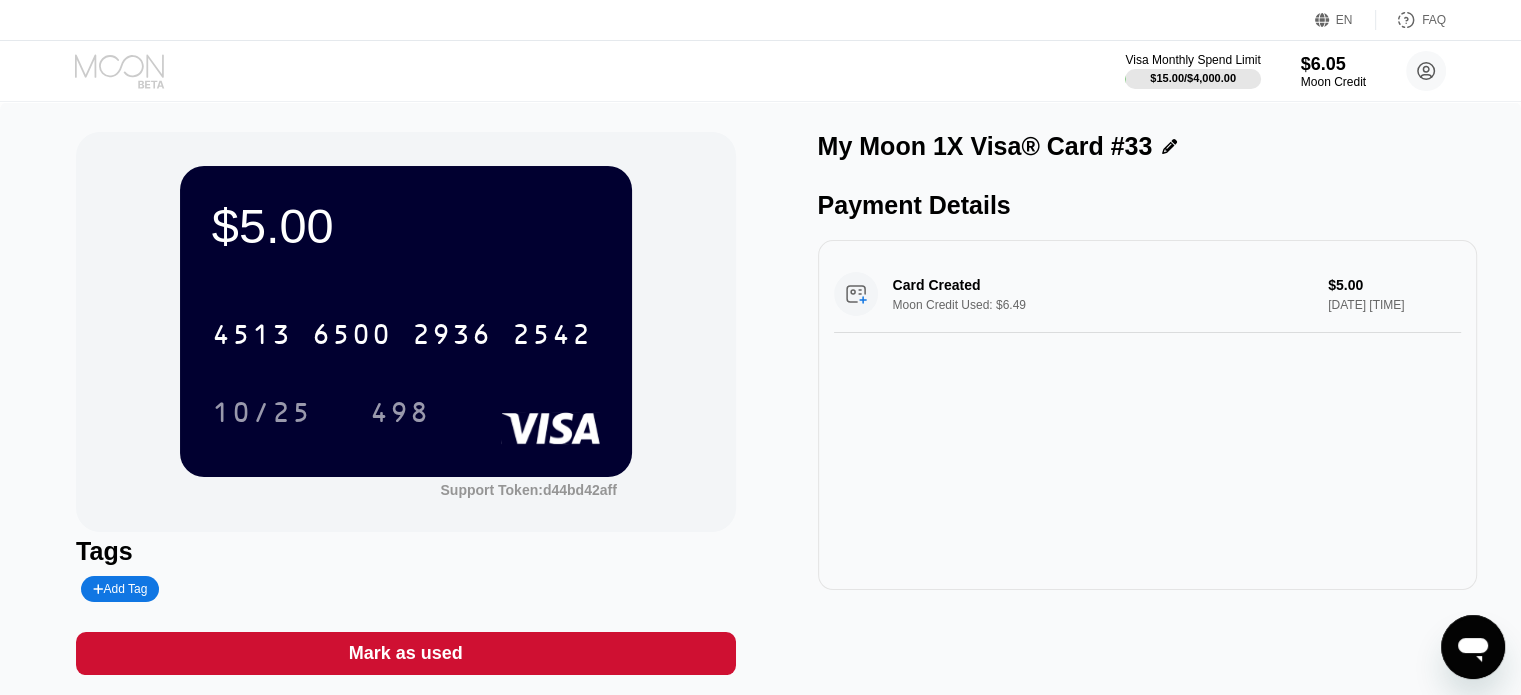 click 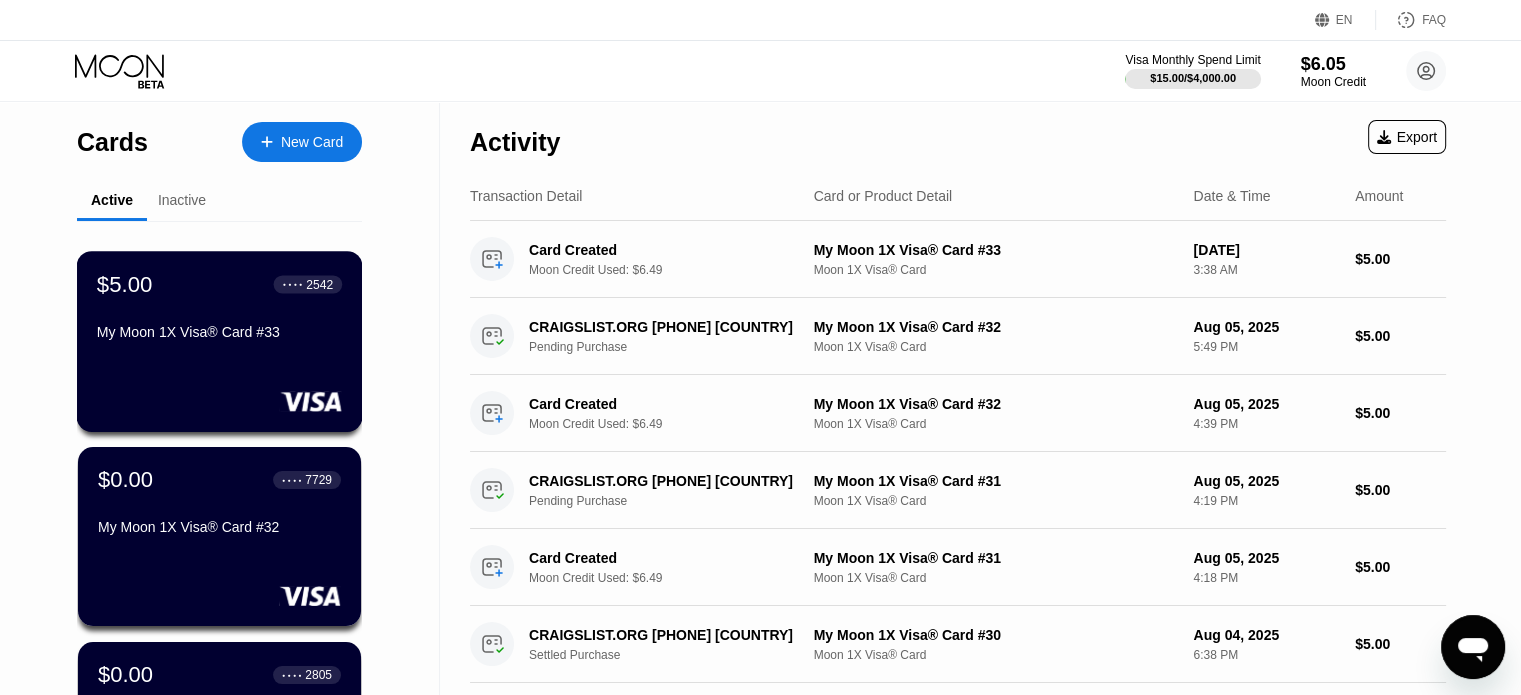click on "$5.00 ● ● ● ● 2542 My Moon 1X Visa® Card #33" at bounding box center (219, 309) 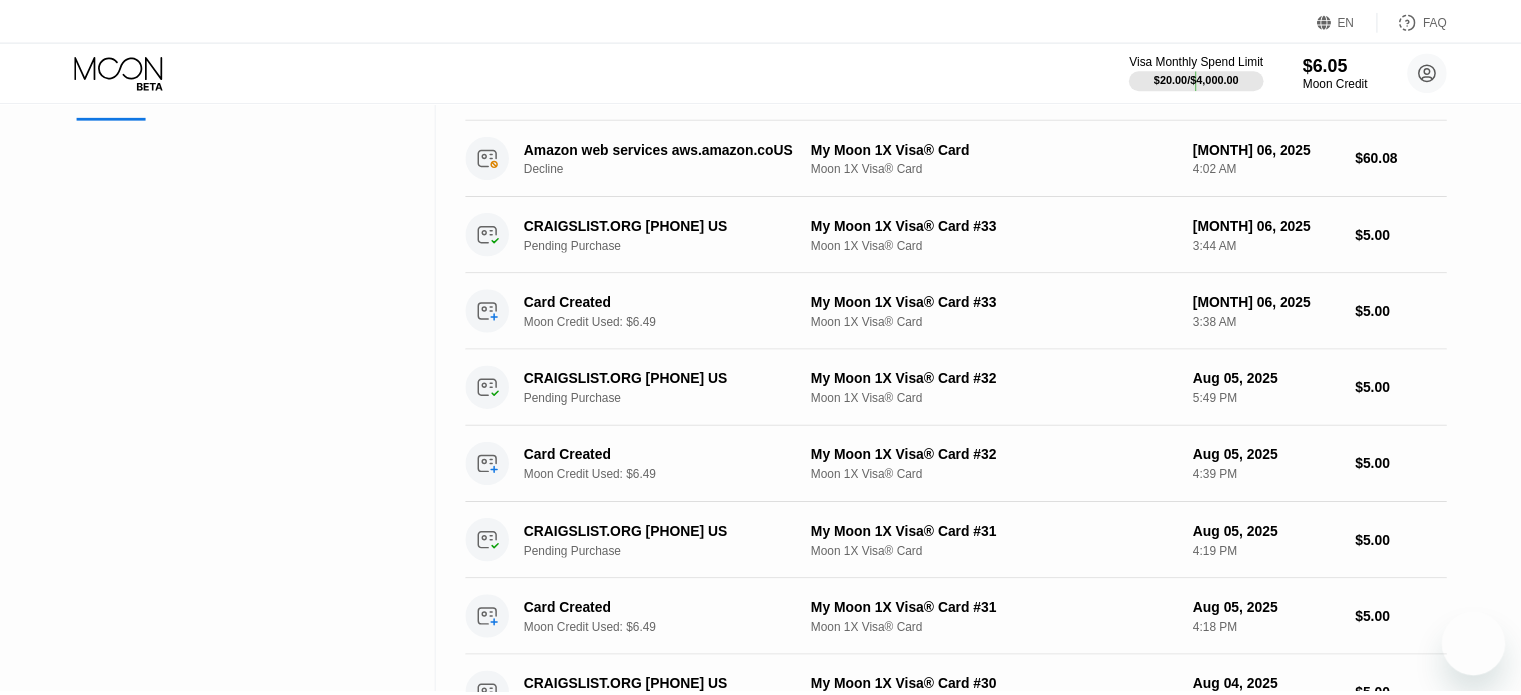 scroll, scrollTop: 0, scrollLeft: 0, axis: both 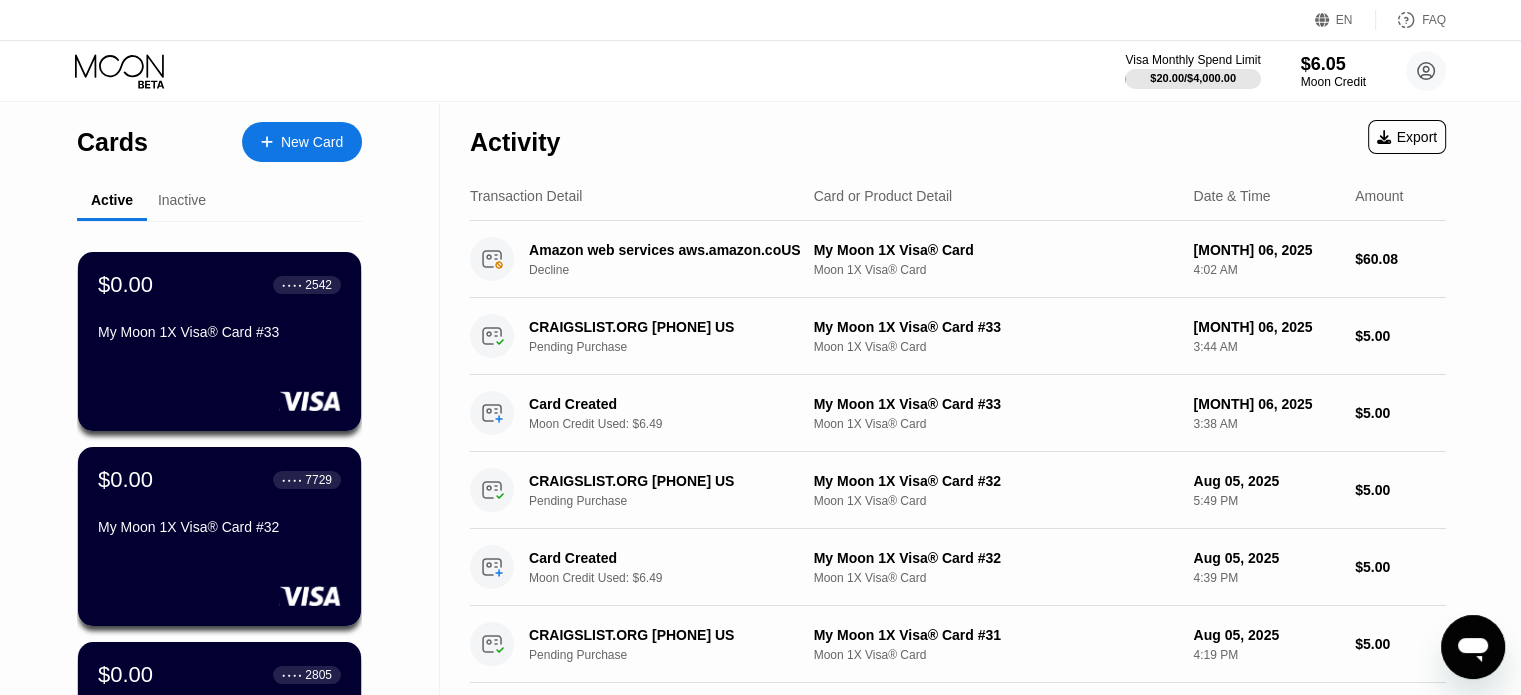 click on "New Card" at bounding box center (312, 142) 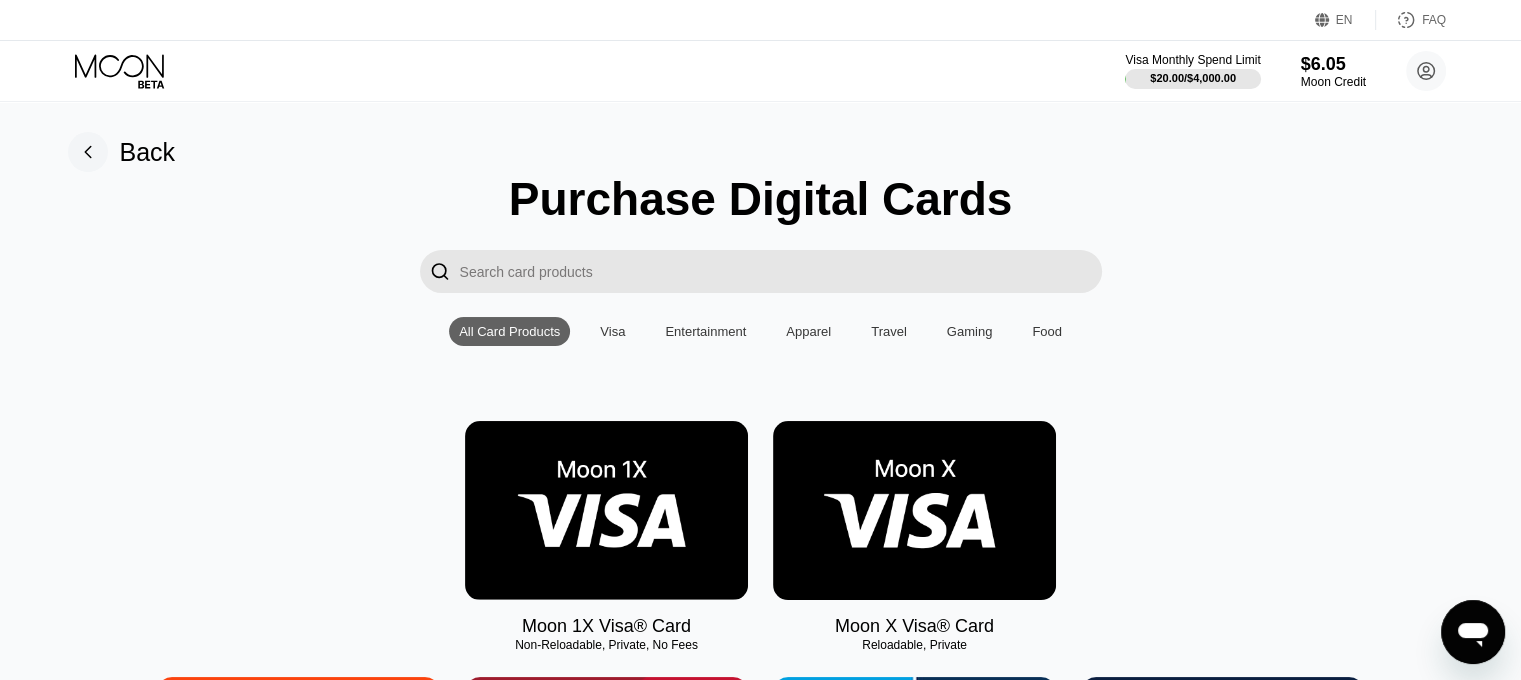 click at bounding box center (606, 510) 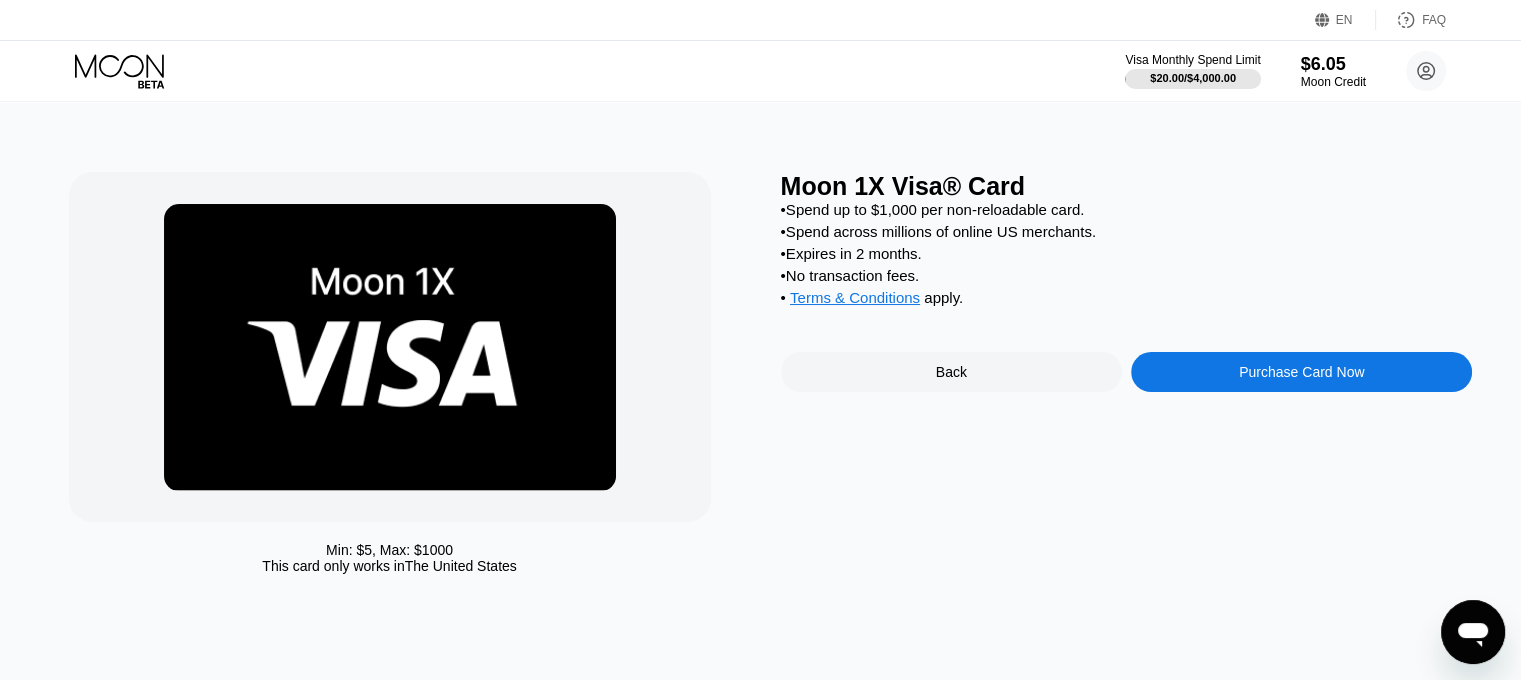 click on "Purchase Card Now" at bounding box center (1301, 372) 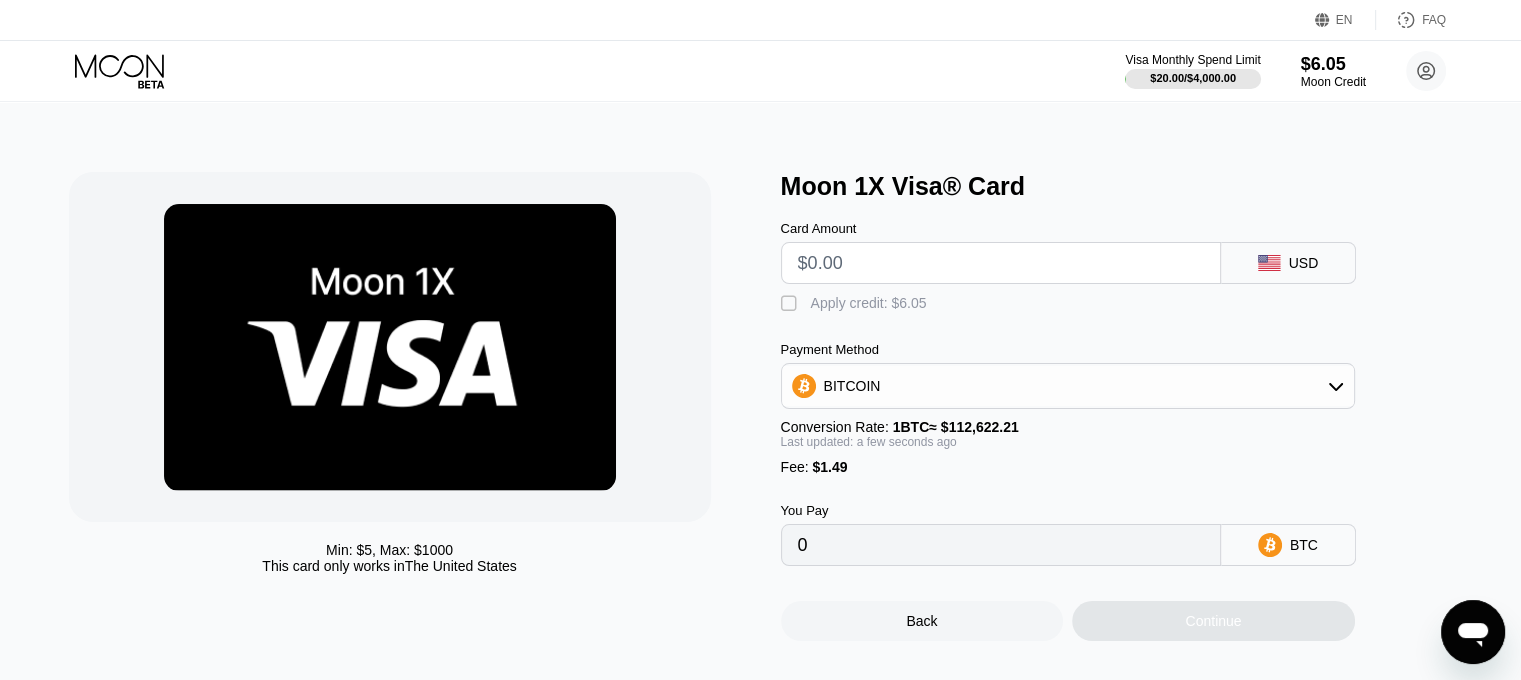 click at bounding box center [1001, 263] 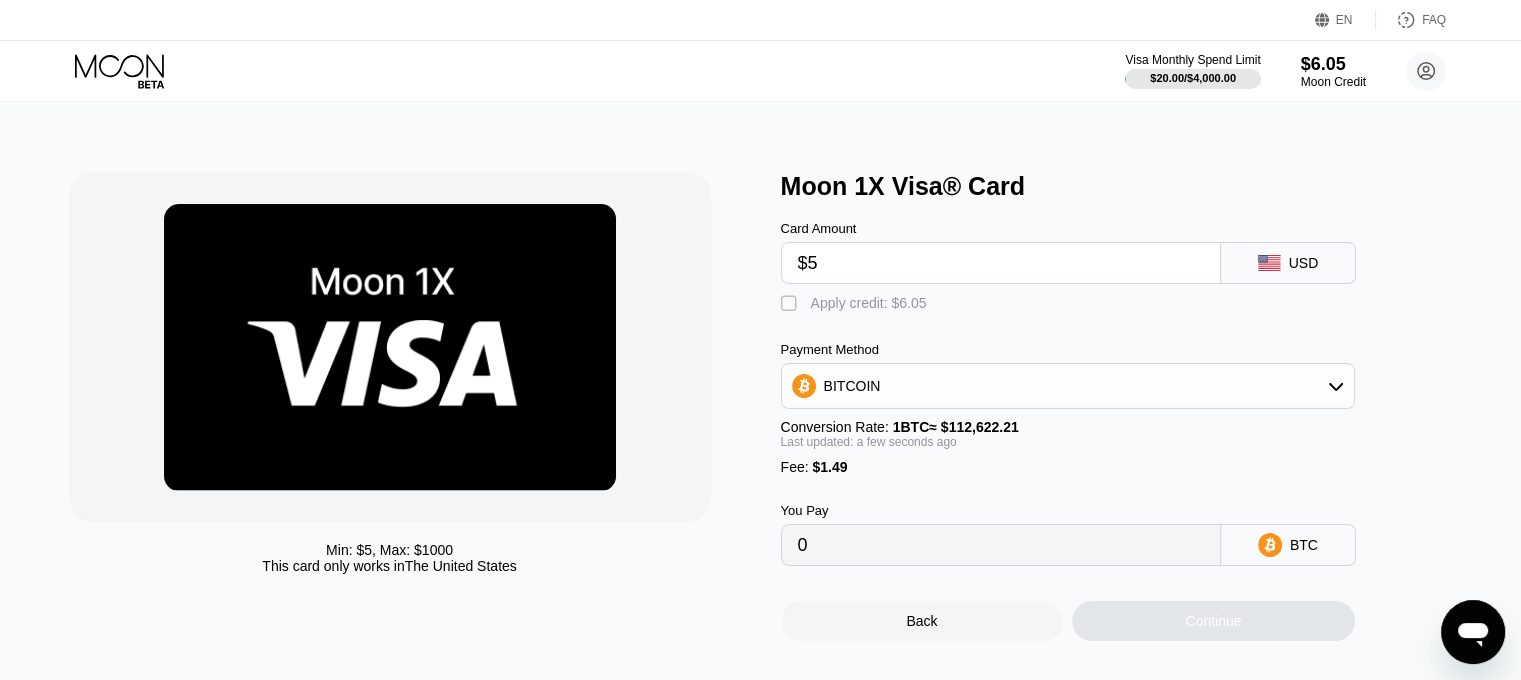 type on "0.00005763" 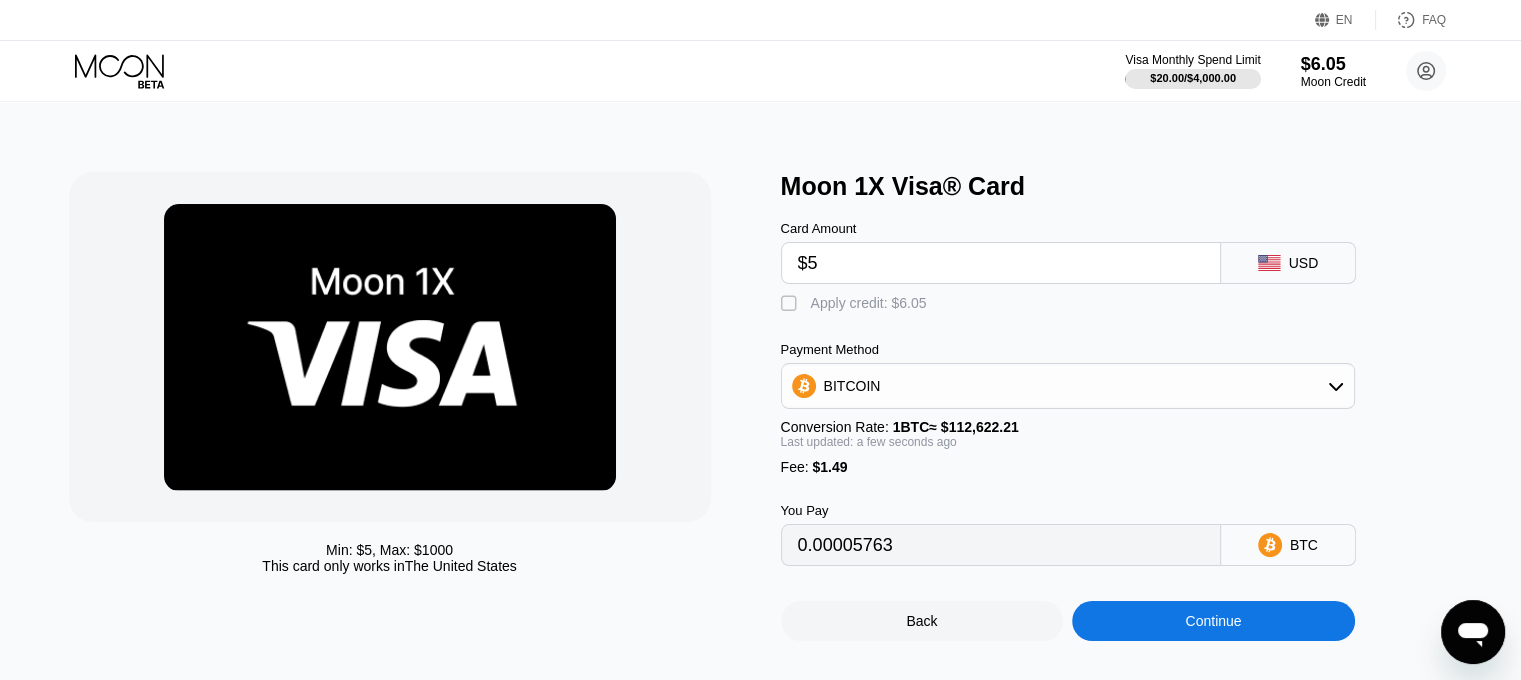type on "$5" 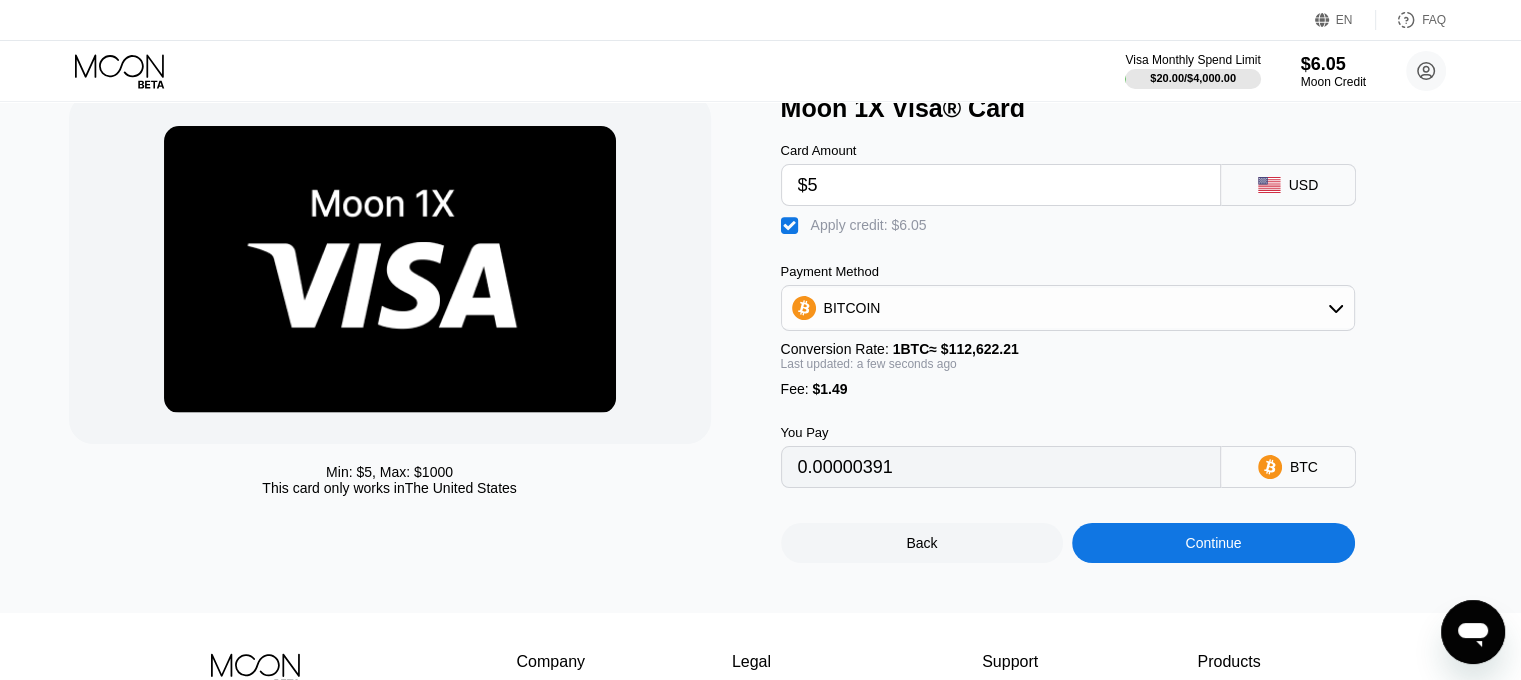 scroll, scrollTop: 200, scrollLeft: 0, axis: vertical 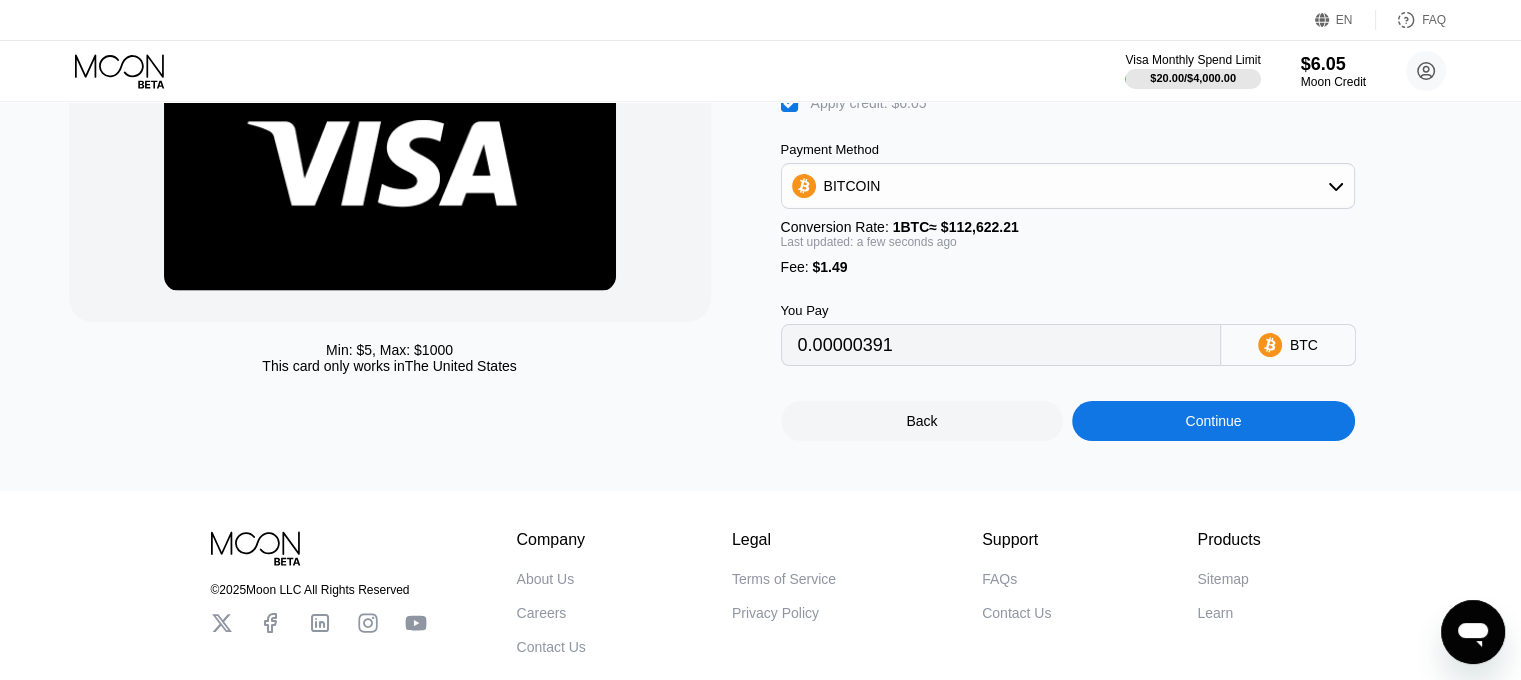 click on "Continue" at bounding box center (1213, 421) 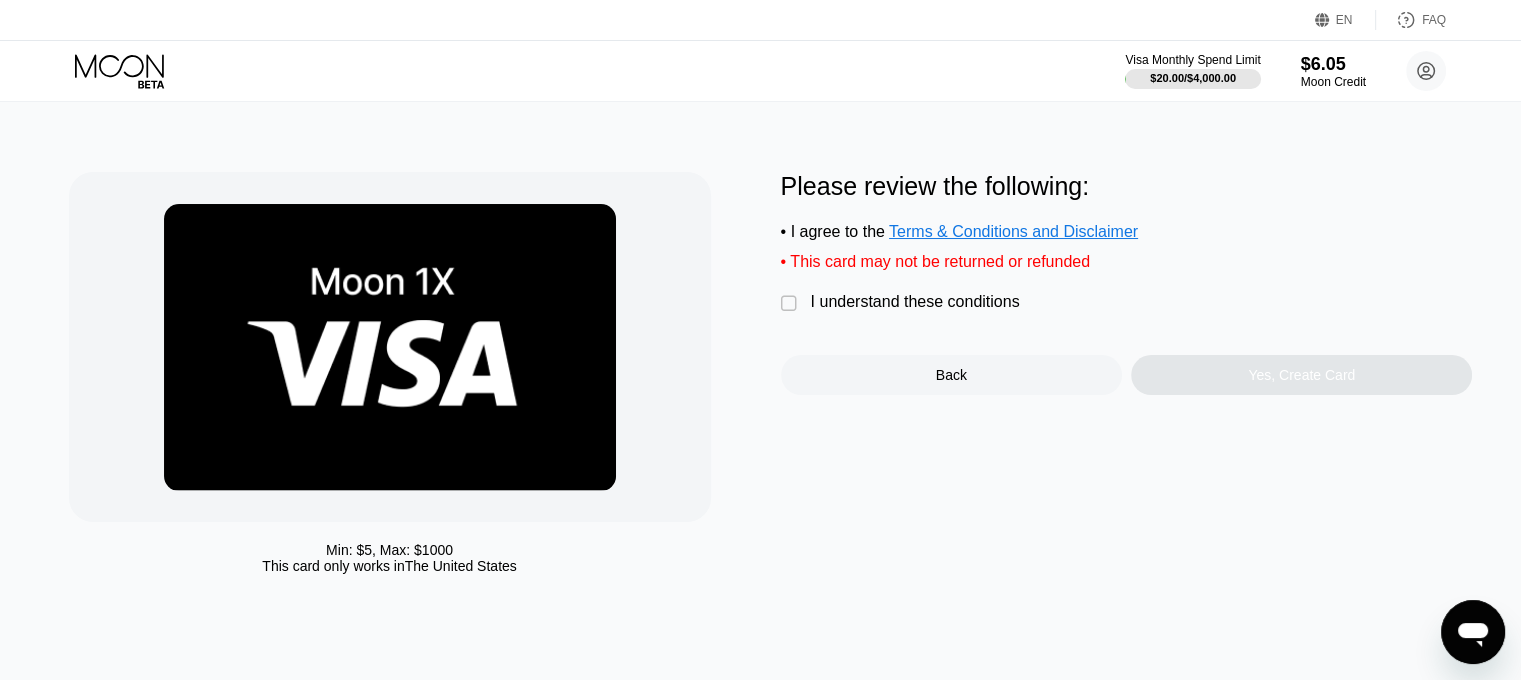 scroll, scrollTop: 0, scrollLeft: 0, axis: both 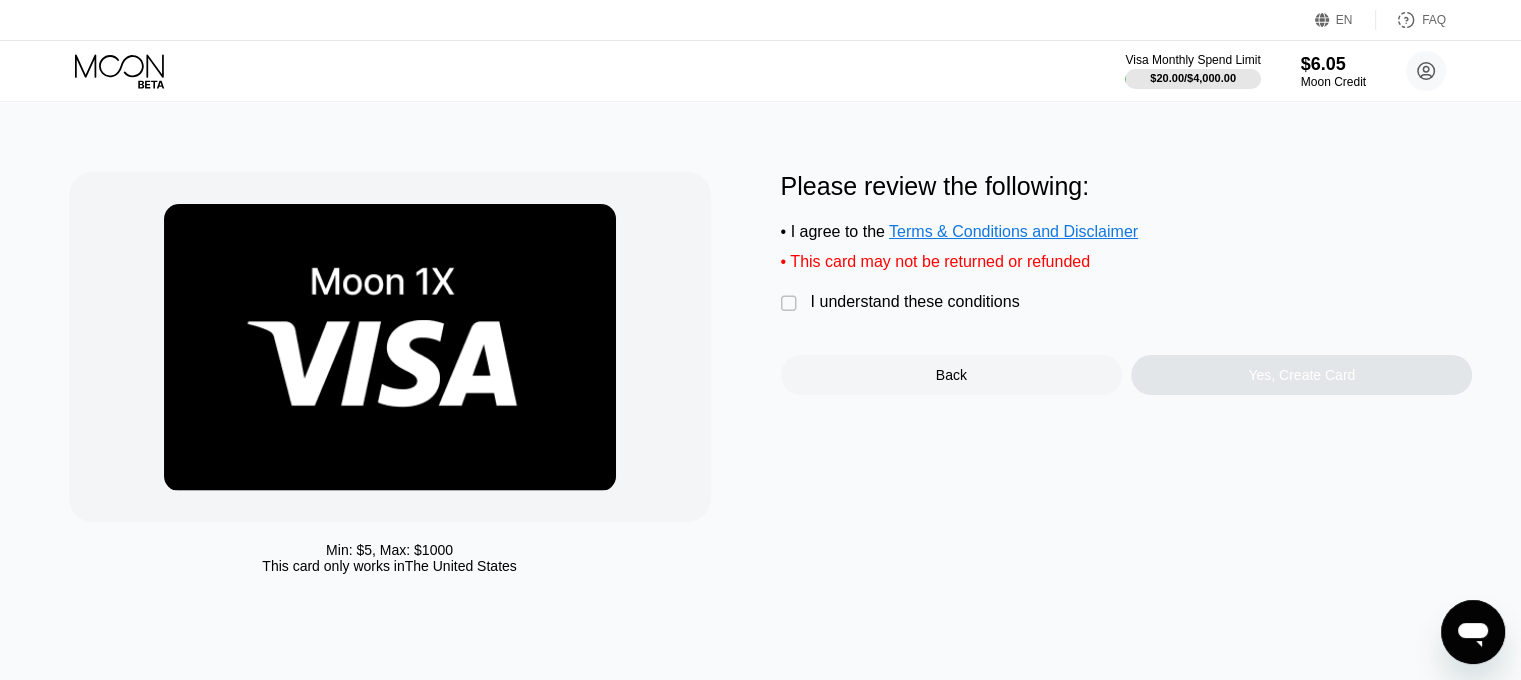 click on "Please review the following: • I agree to the   Terms & Conditions and Disclaimer • This card may not be returned or refunded  I understand these conditions Back Yes, Create Card" at bounding box center (1127, 283) 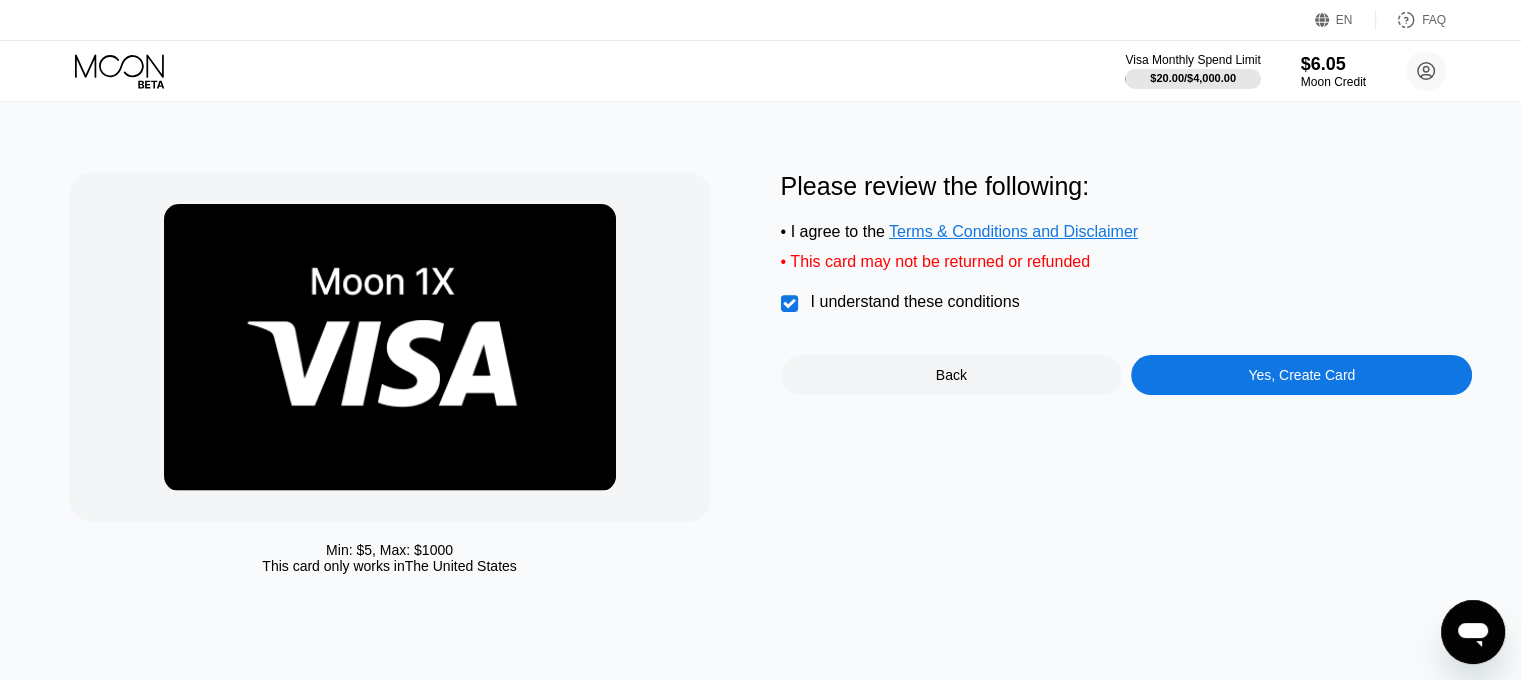click on "Yes, Create Card" at bounding box center [1301, 375] 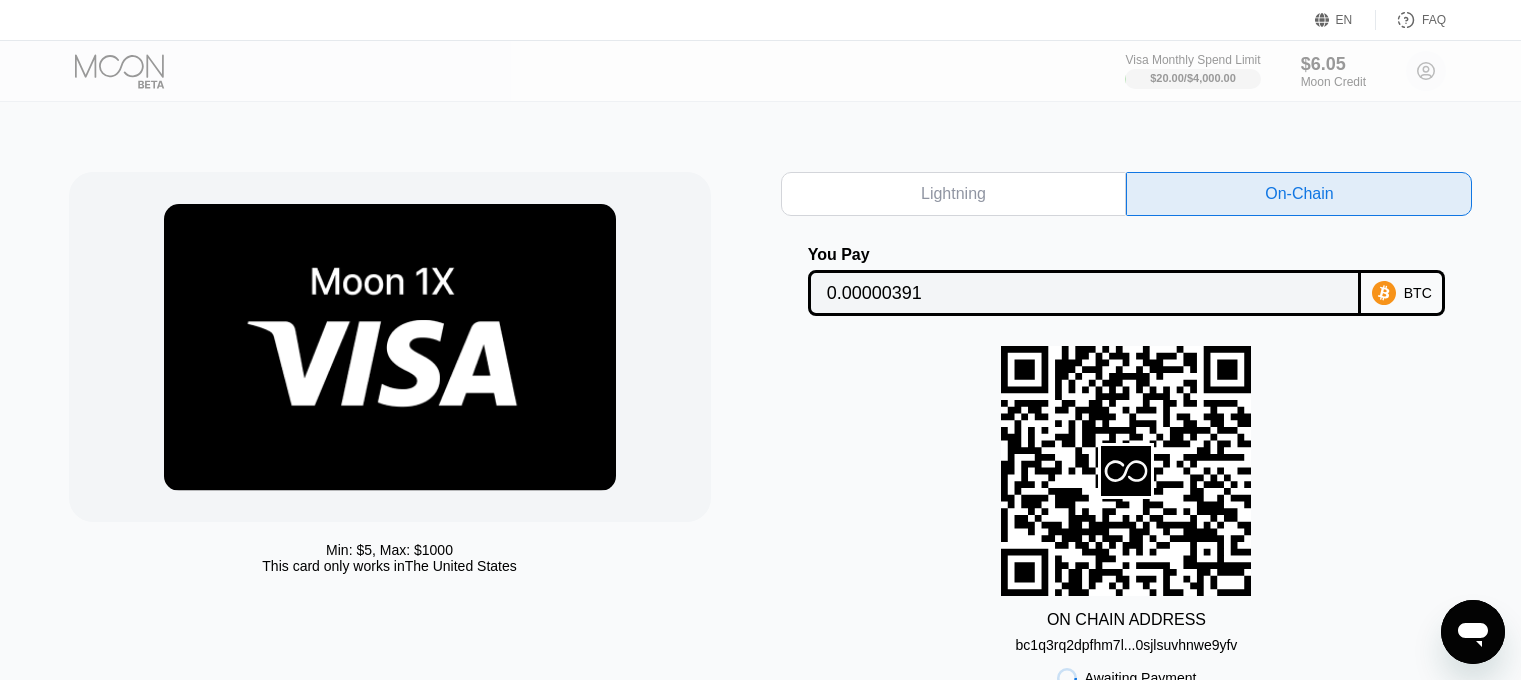 scroll, scrollTop: 0, scrollLeft: 0, axis: both 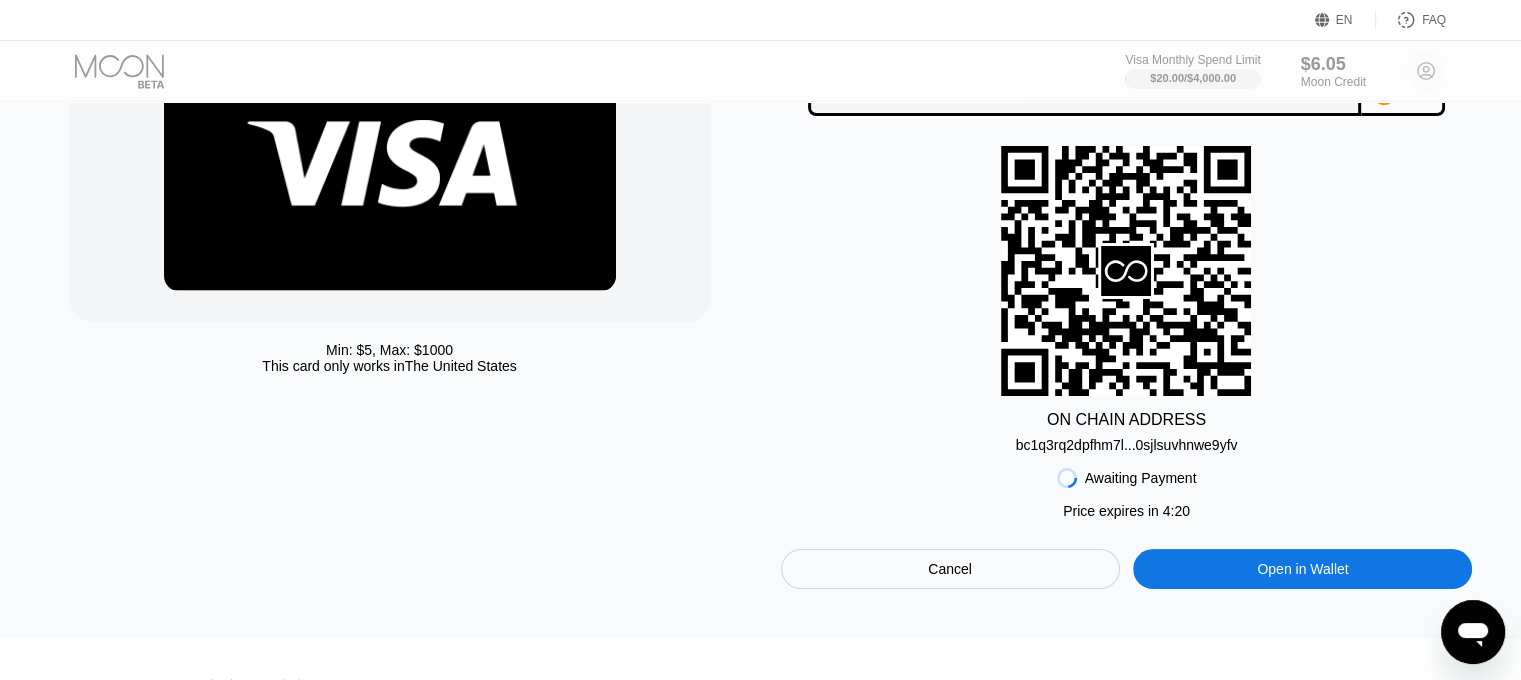 click on "Cancel" at bounding box center (950, 569) 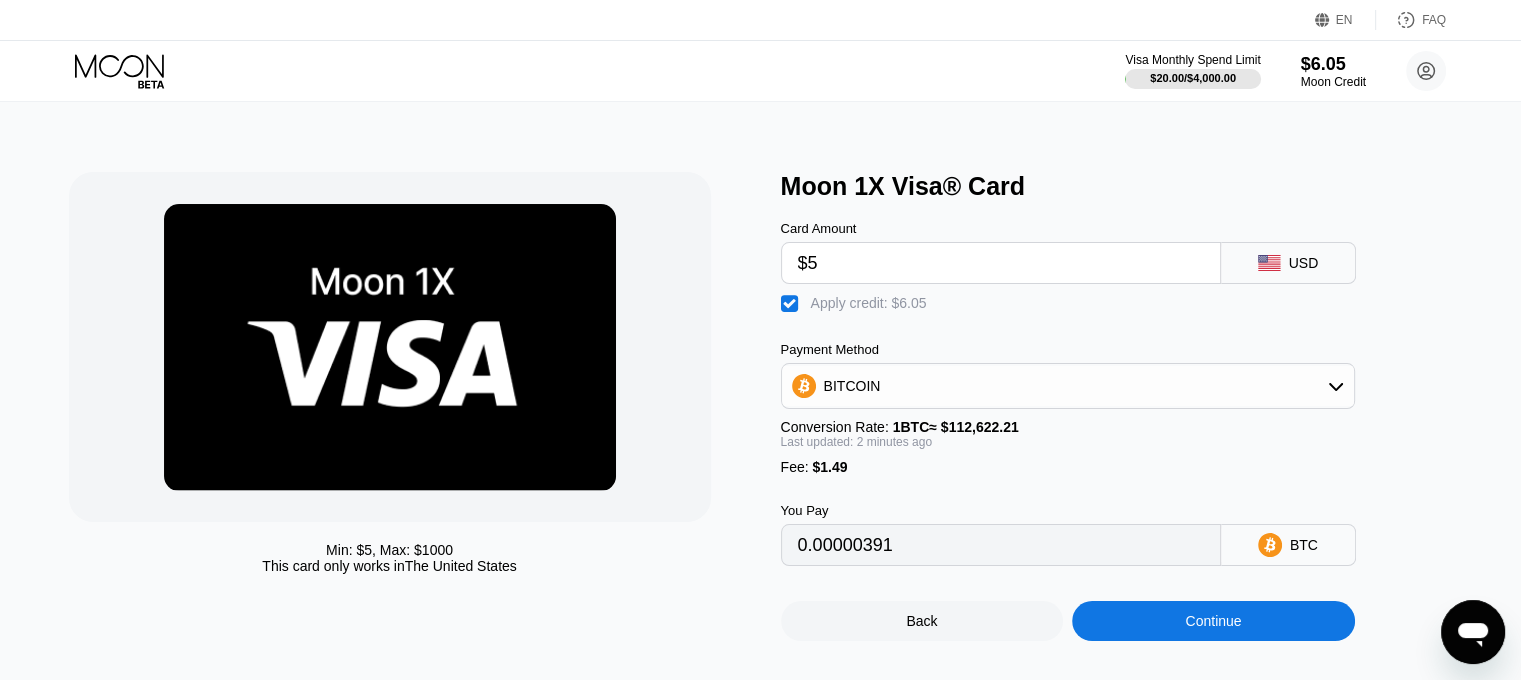 scroll, scrollTop: 0, scrollLeft: 0, axis: both 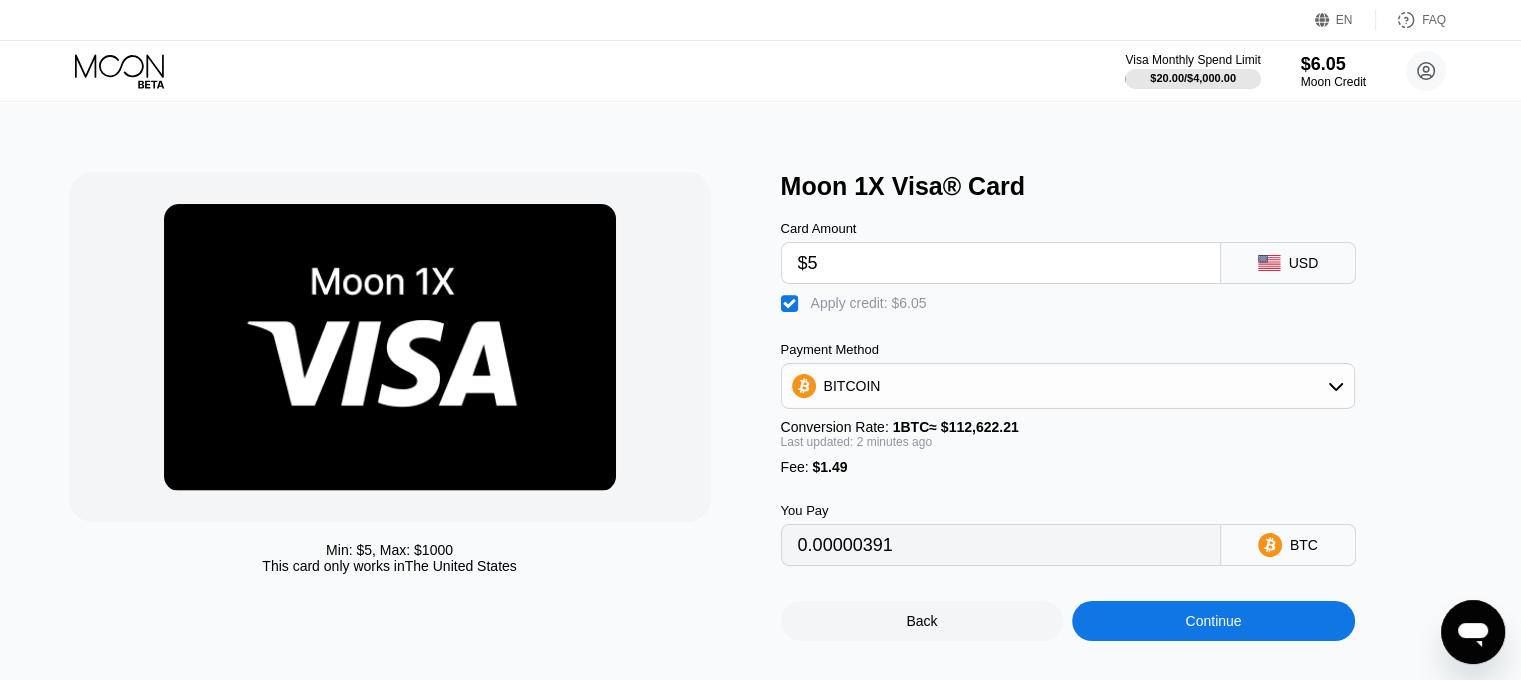 click on "" at bounding box center (791, 304) 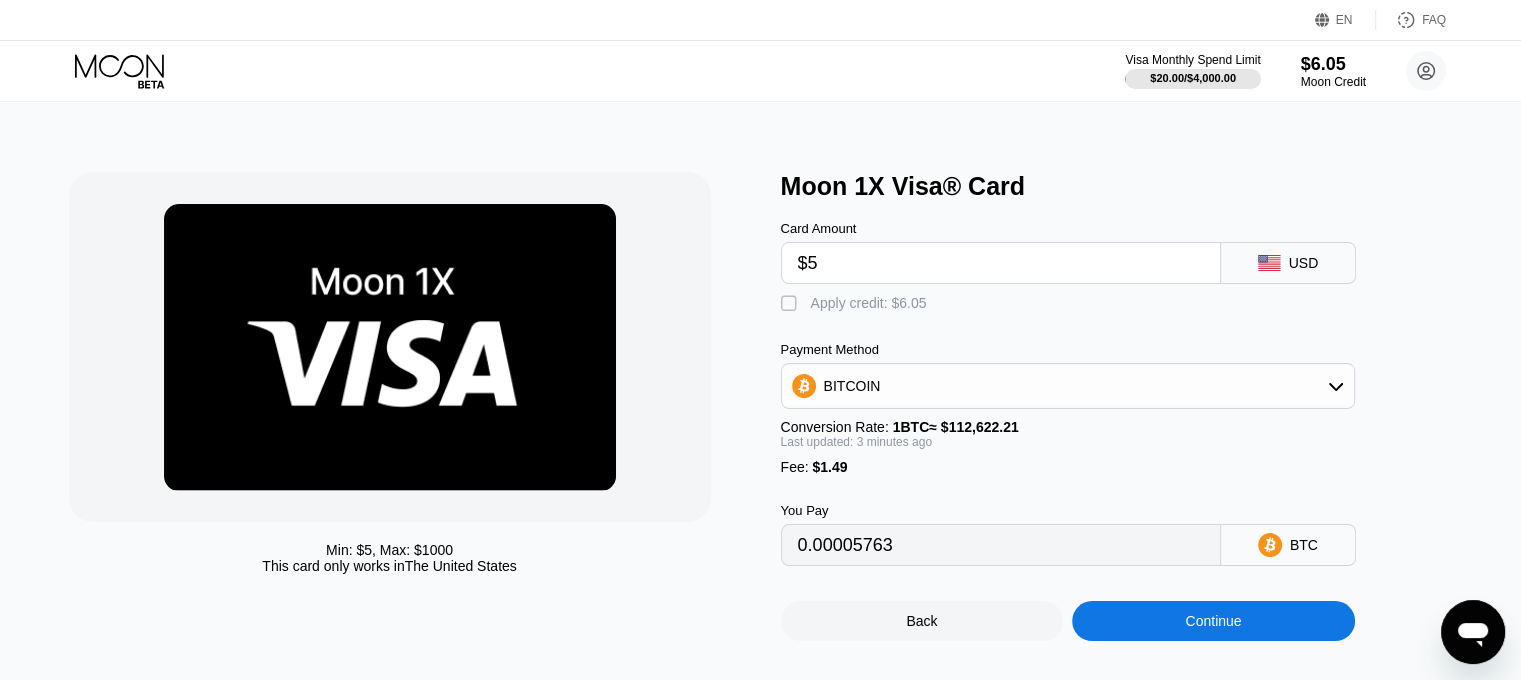 click on "" at bounding box center [791, 304] 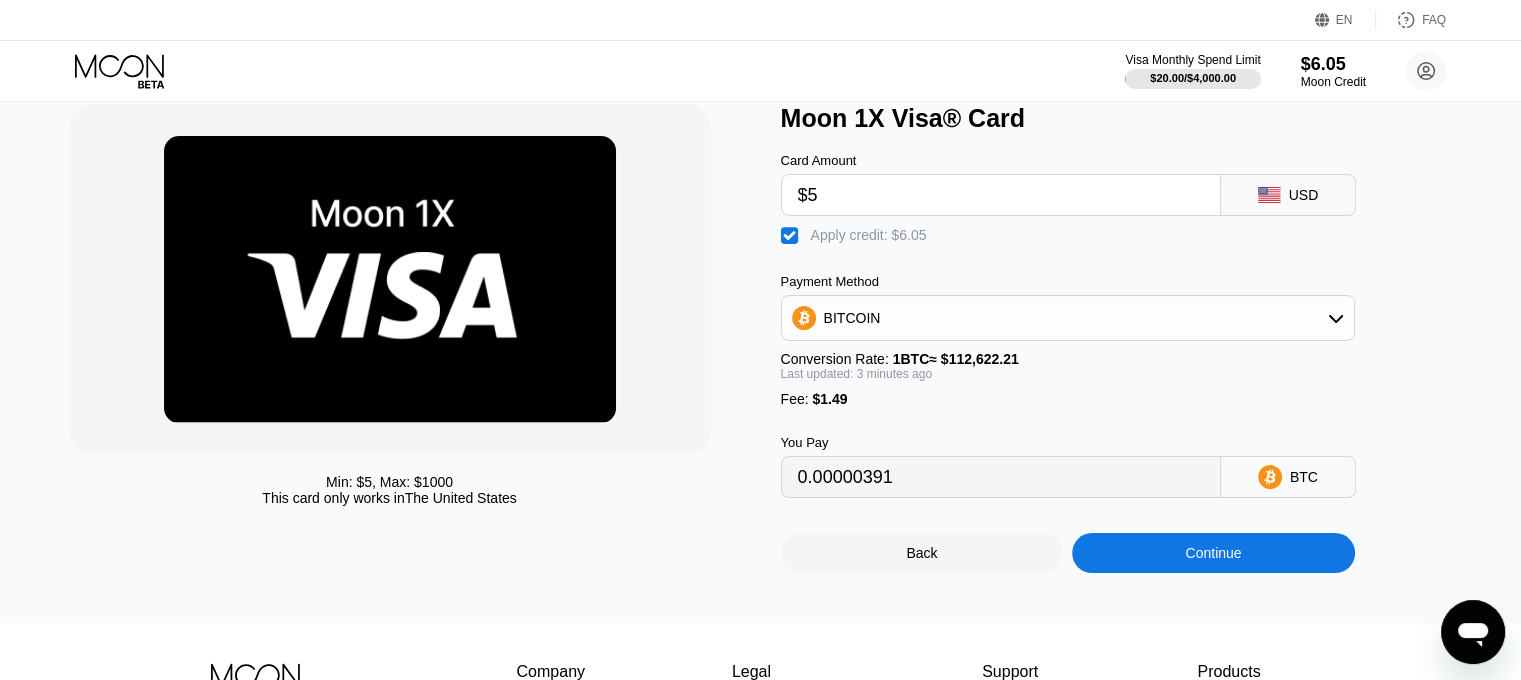 scroll, scrollTop: 100, scrollLeft: 0, axis: vertical 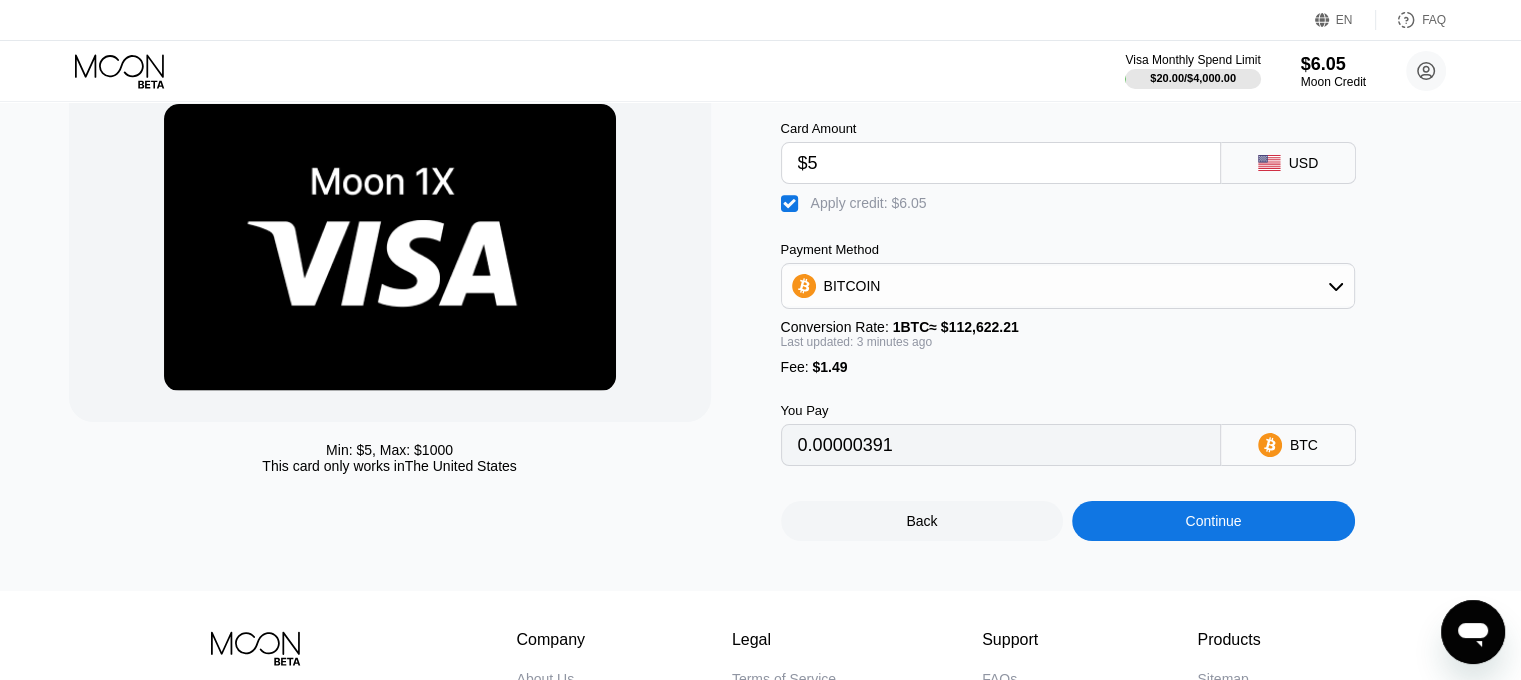 click on "Continue" at bounding box center (1213, 521) 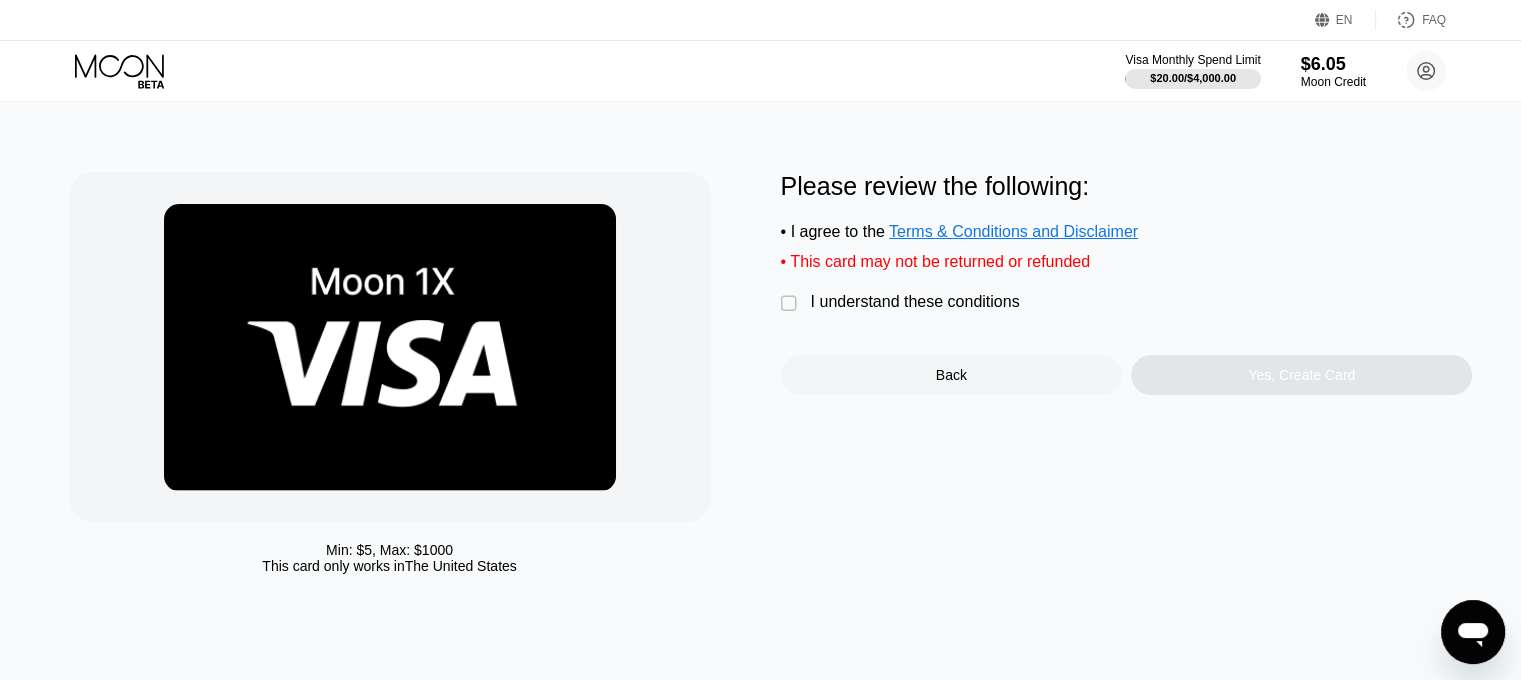 scroll, scrollTop: 0, scrollLeft: 0, axis: both 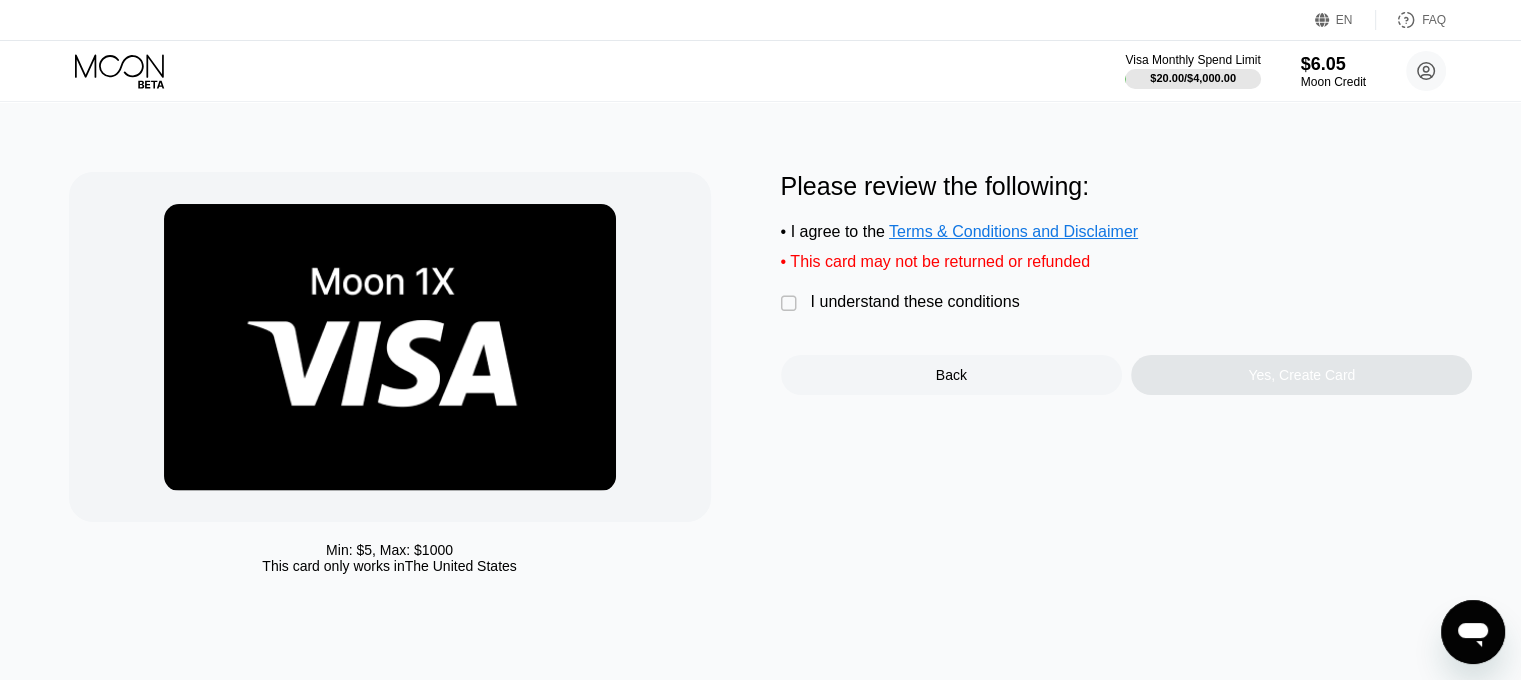 click on "I understand these conditions" at bounding box center [915, 302] 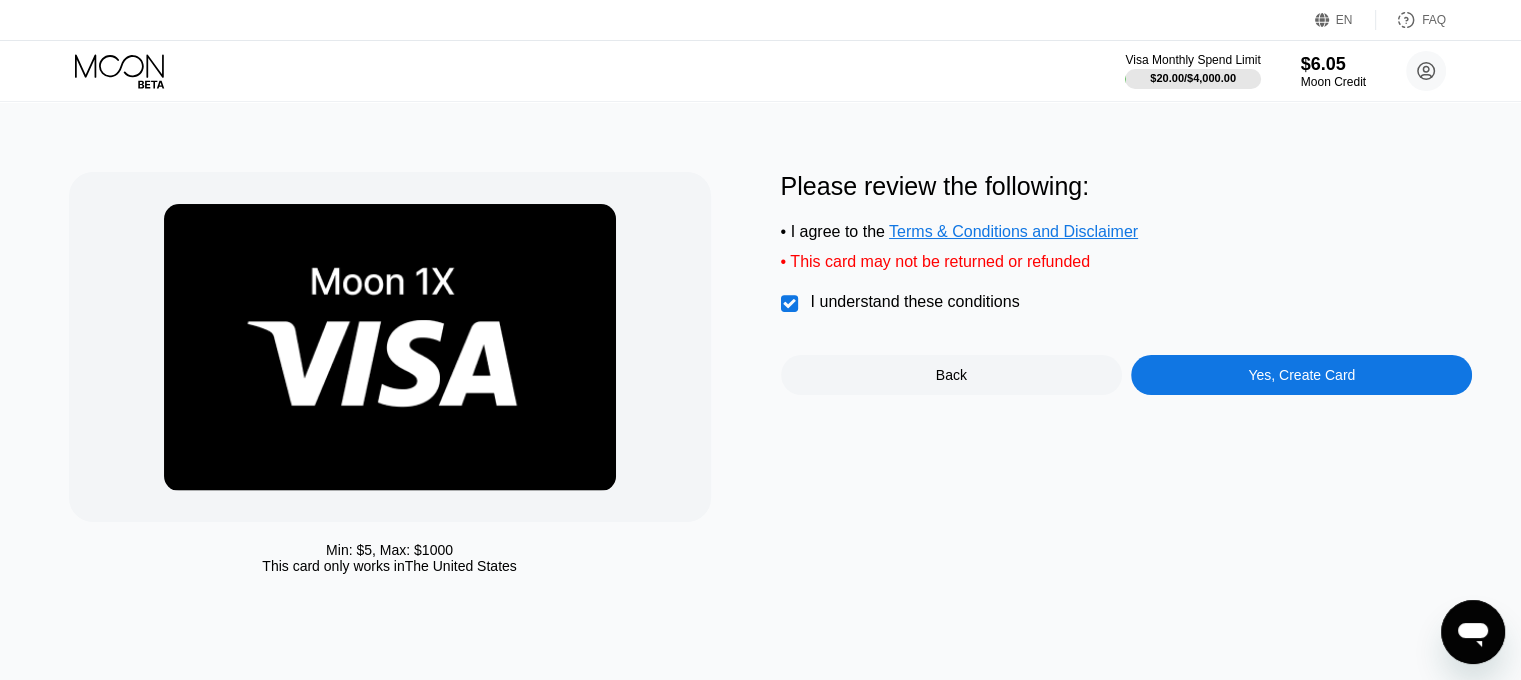 click on "Yes, Create Card" at bounding box center (1301, 375) 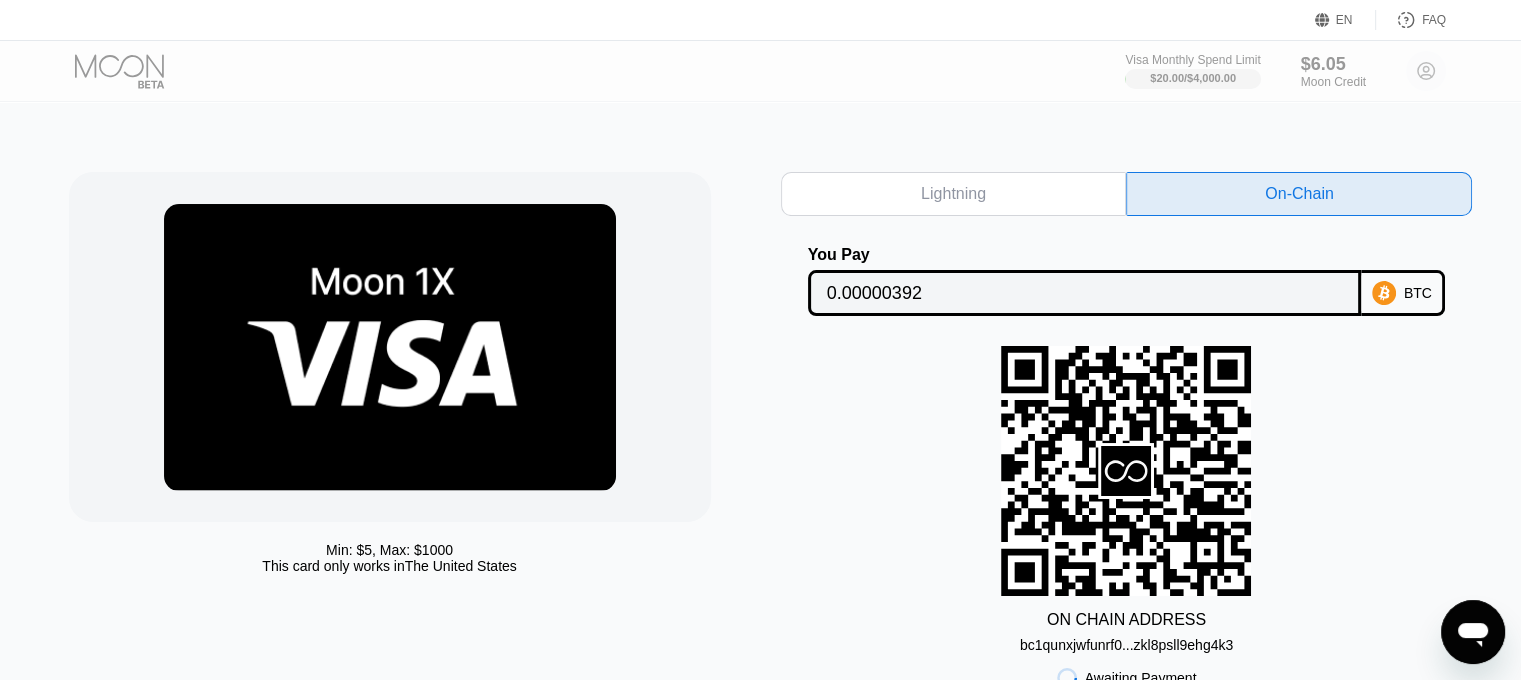 click on "Visa Monthly Spend Limit $20.00 / $4,000.00 $6.05 Moon Credit fullmenu123@gmail.com  Home Settings Support Careers About Us Log out Privacy policy Terms" at bounding box center [760, 71] 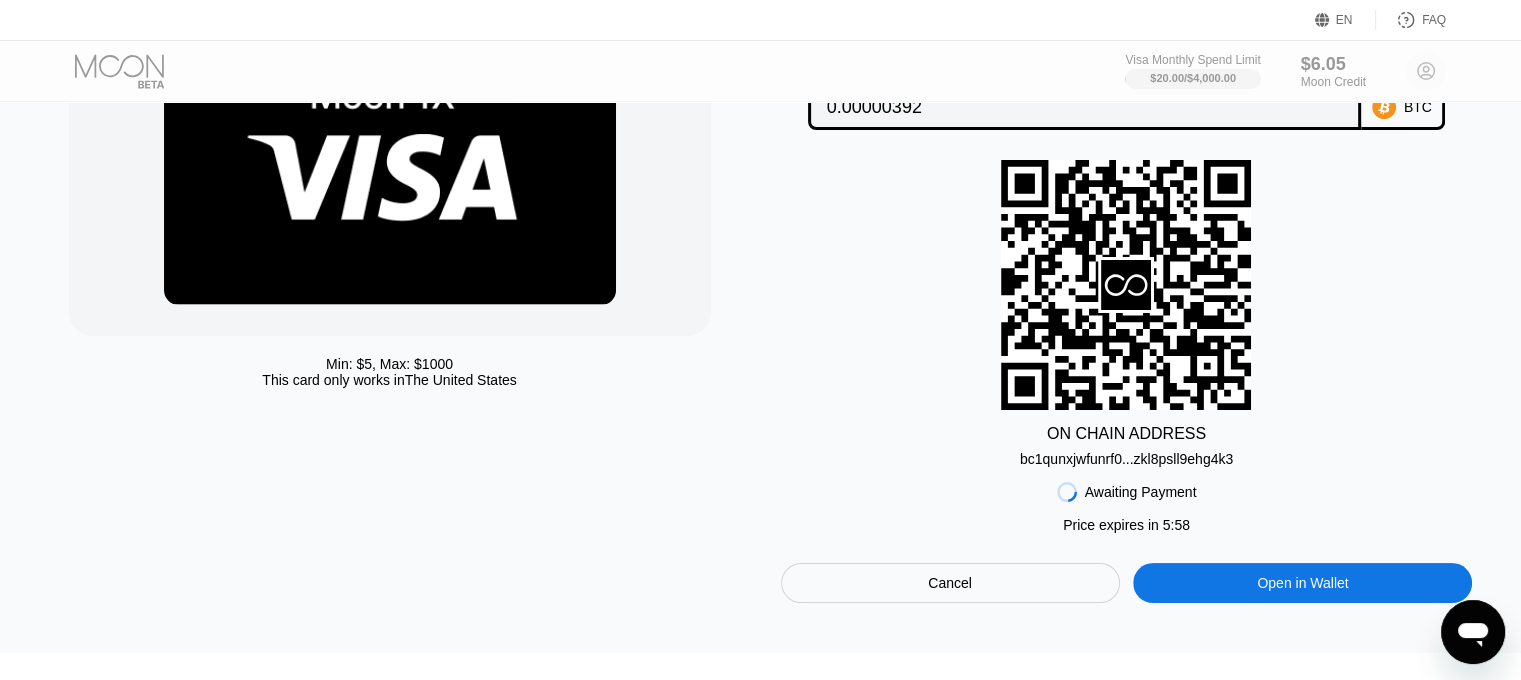 scroll, scrollTop: 300, scrollLeft: 0, axis: vertical 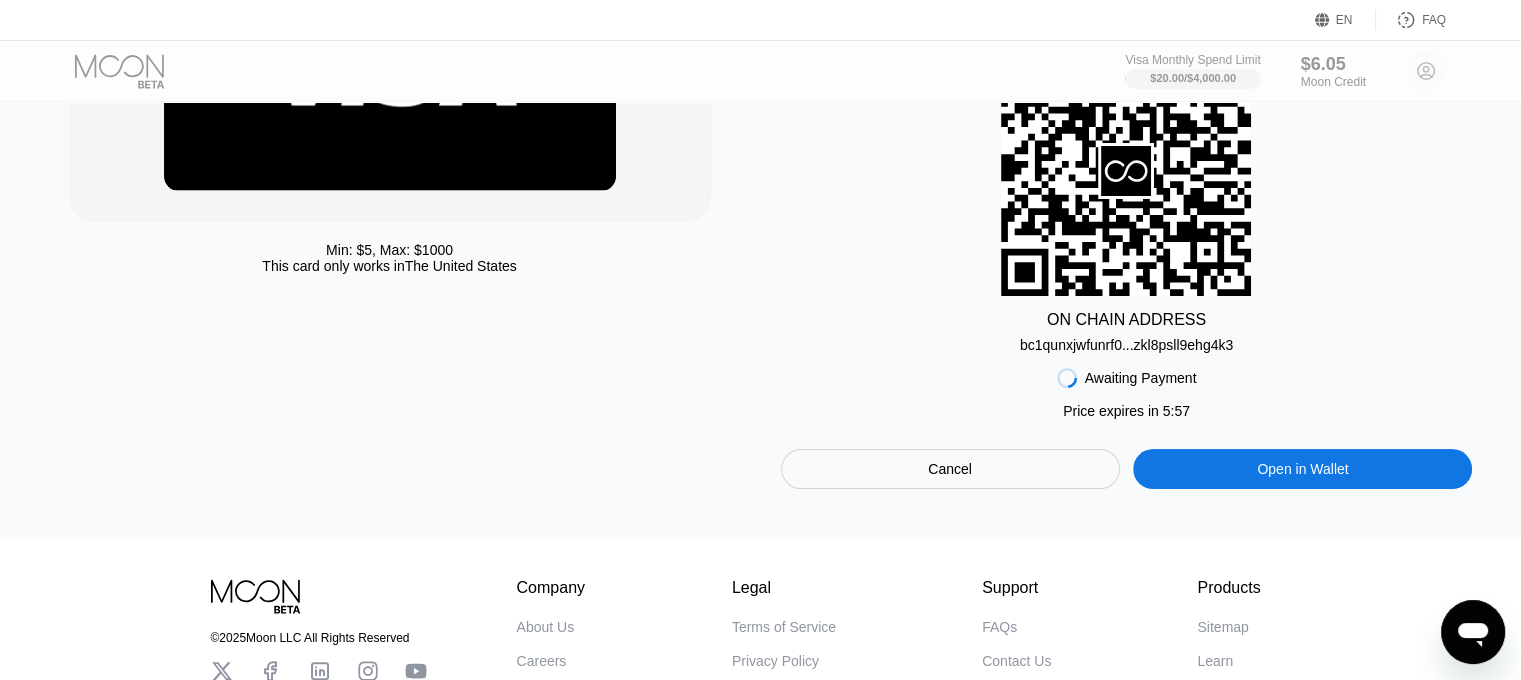 click on "Min: $ 5 , Max: $ 1000 This card only works in  The United States Lightning On-Chain You Pay 0.00000392 BTC ON CHAIN   ADDRESS bc1qunxjwfunrf0...zkl8psll9ehg4k3 Awaiting Payment Price expires in   5 : 57 Cancel Open in Wallet" at bounding box center (761, 170) 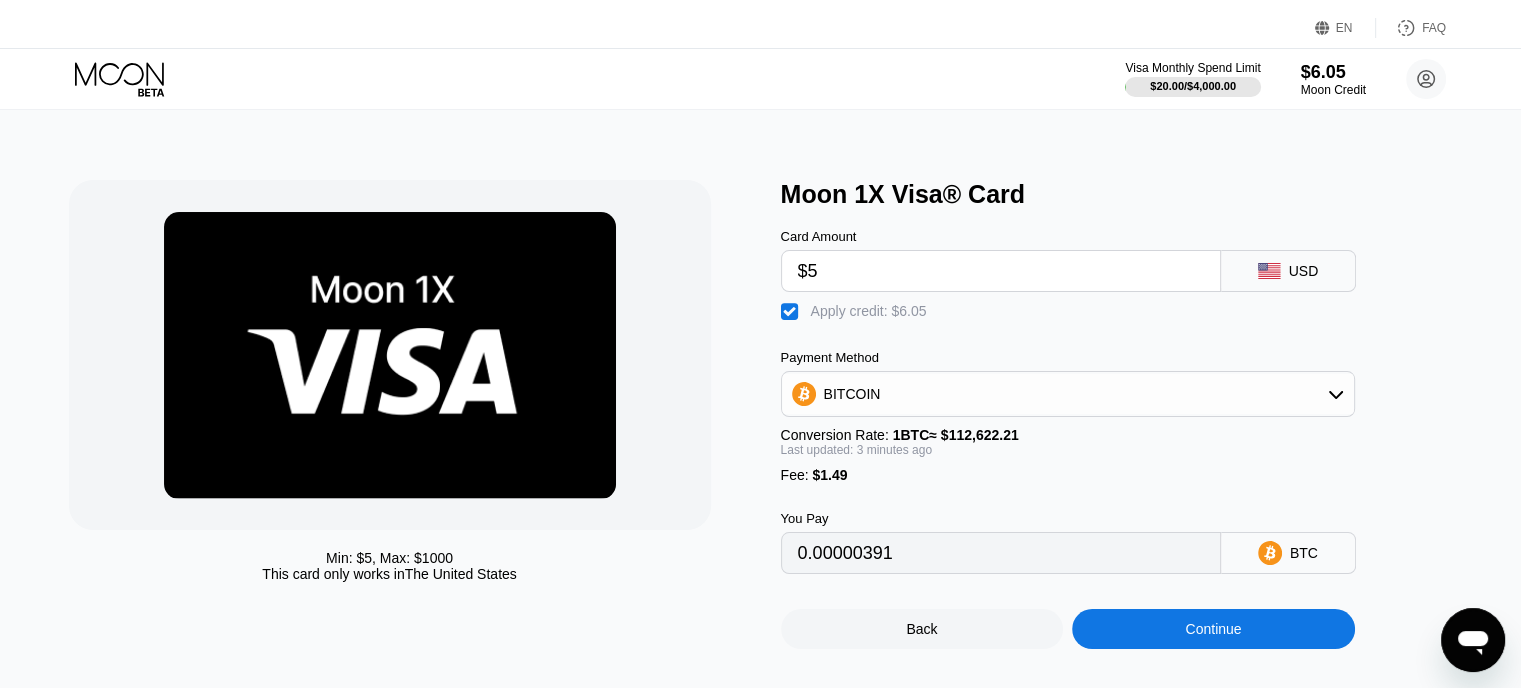 scroll, scrollTop: 0, scrollLeft: 0, axis: both 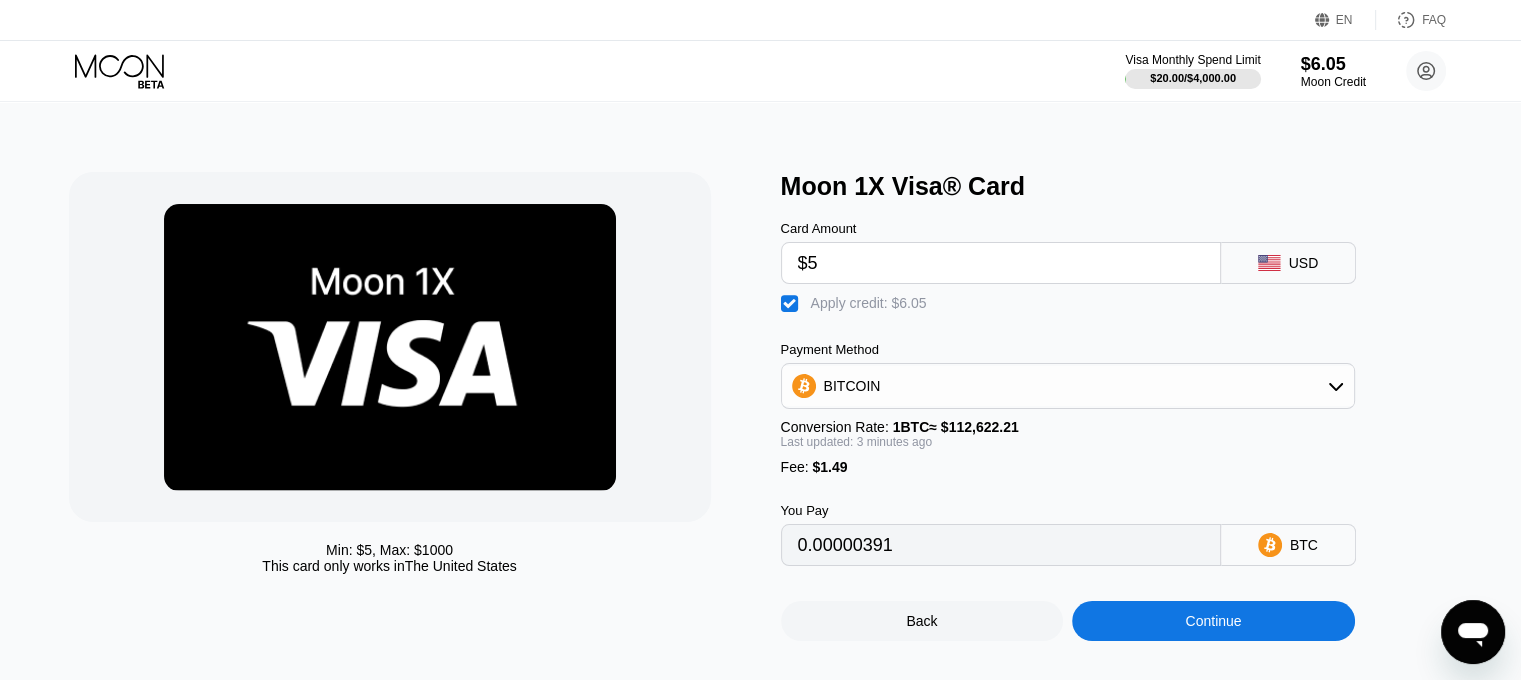 click 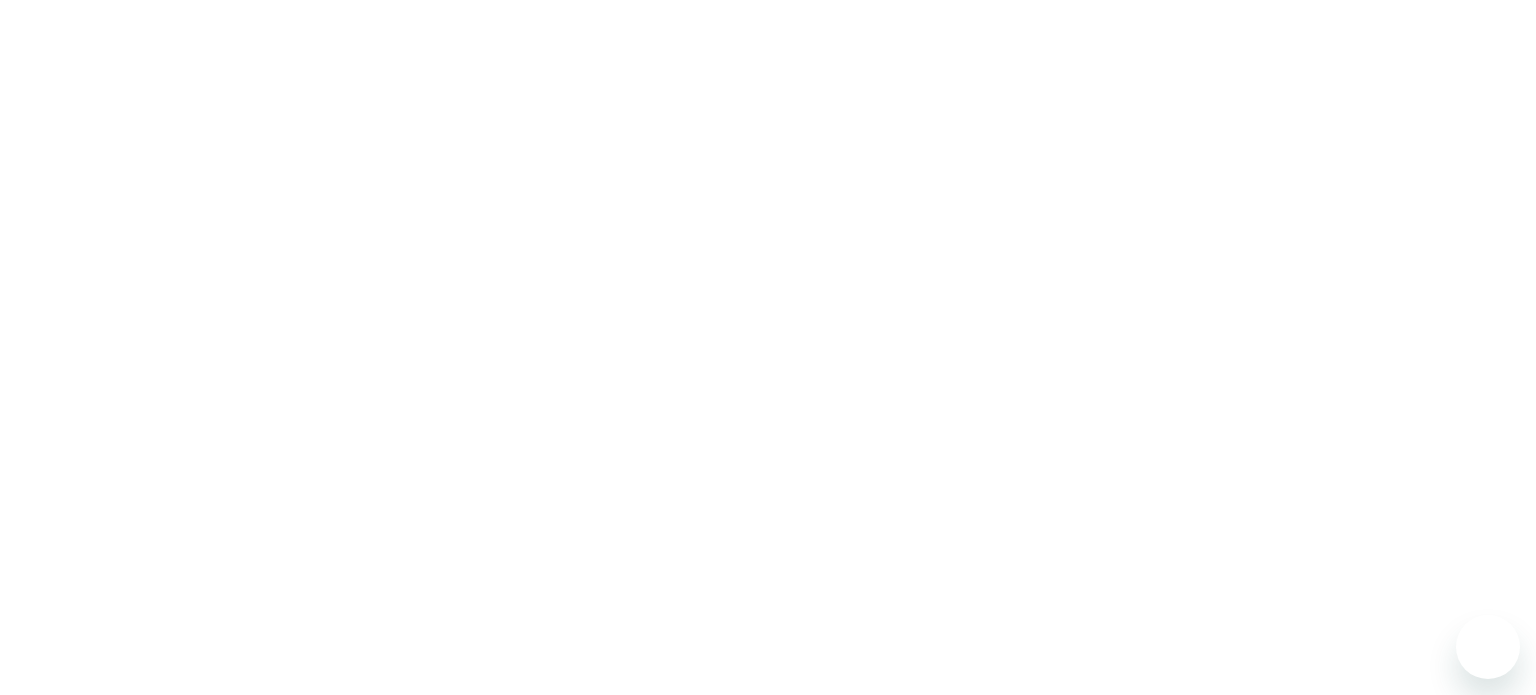 scroll, scrollTop: 0, scrollLeft: 0, axis: both 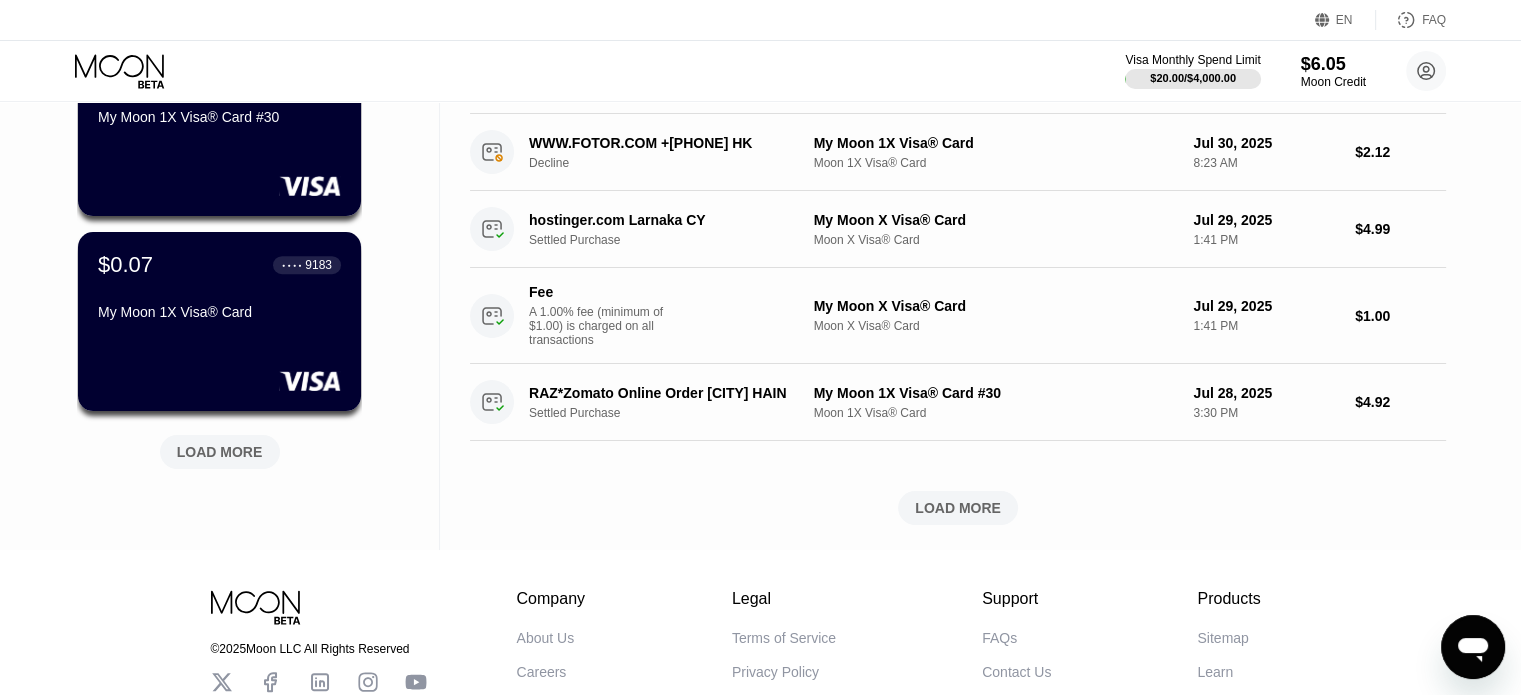 click on "LOAD MORE" at bounding box center [220, 452] 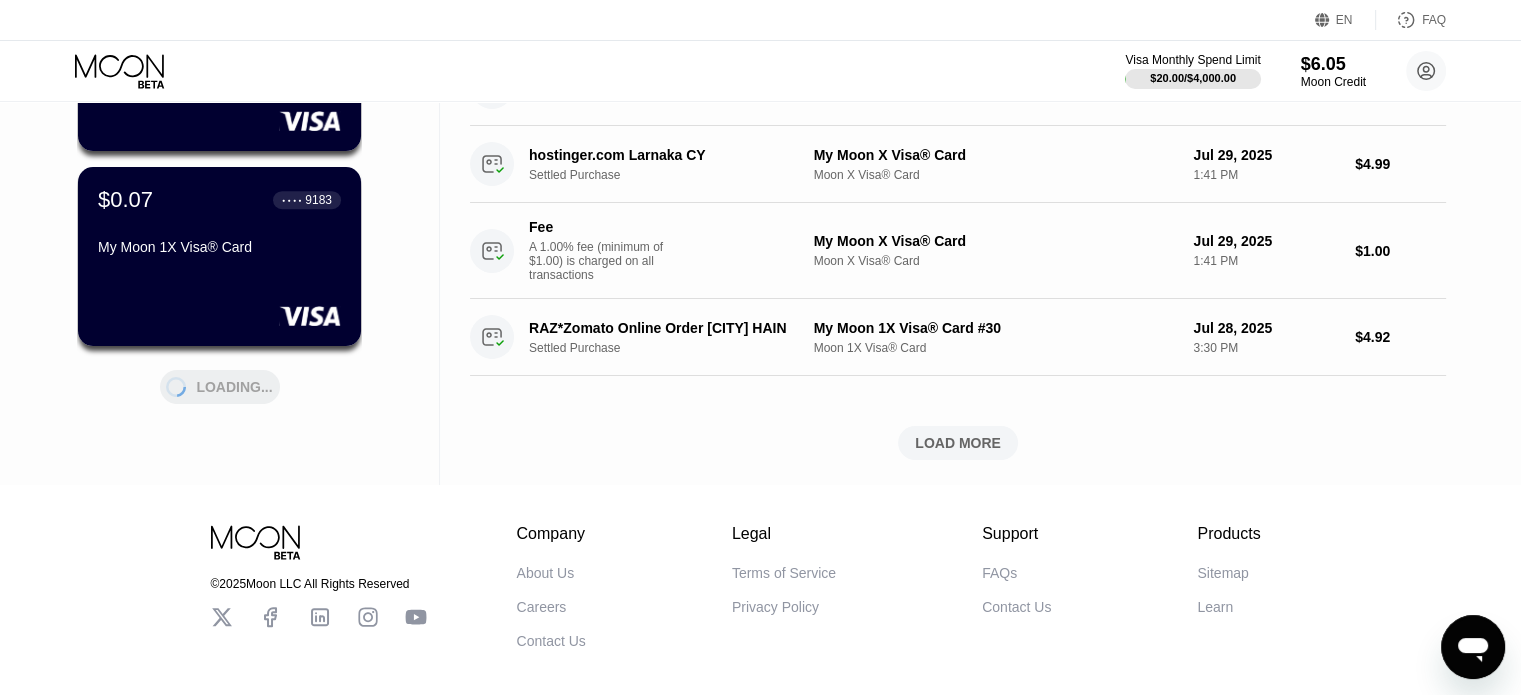 scroll, scrollTop: 900, scrollLeft: 0, axis: vertical 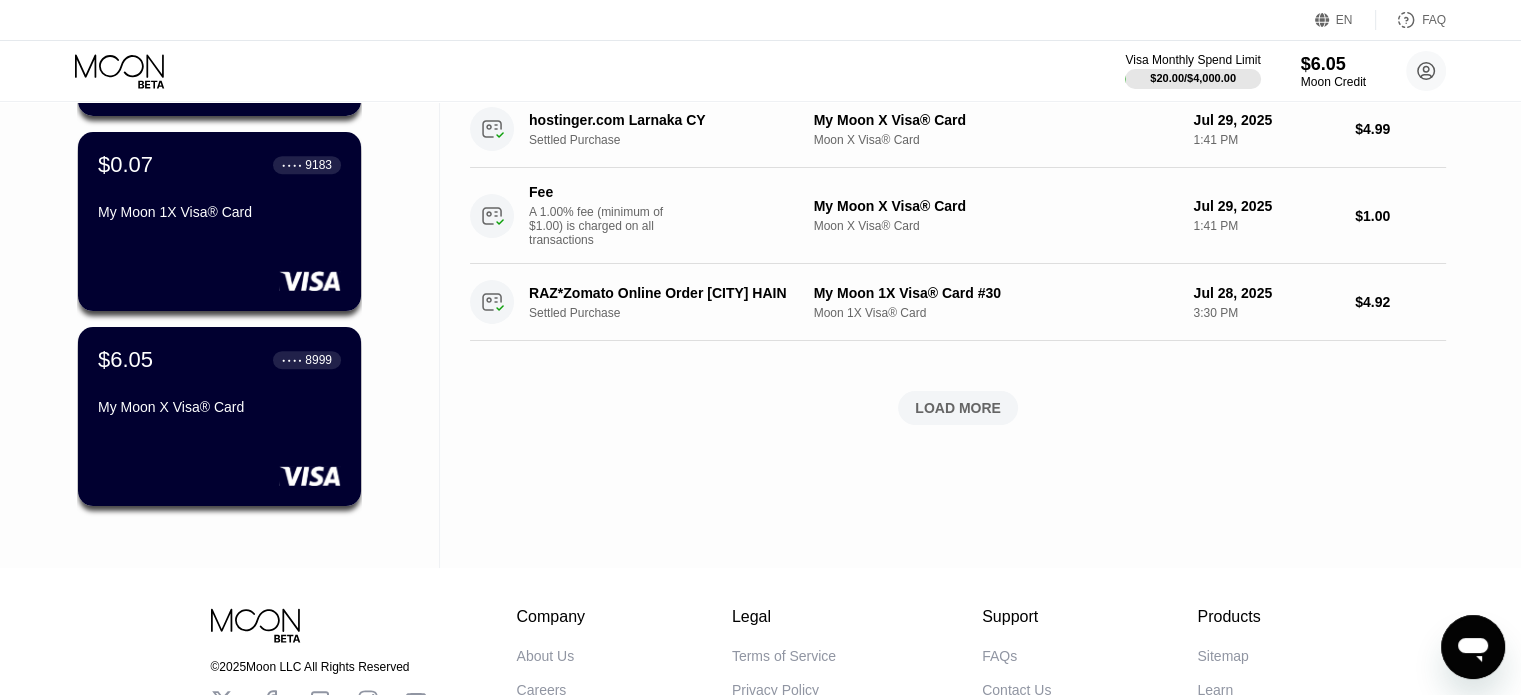 click on "My Moon X Visa® Card" at bounding box center [219, 407] 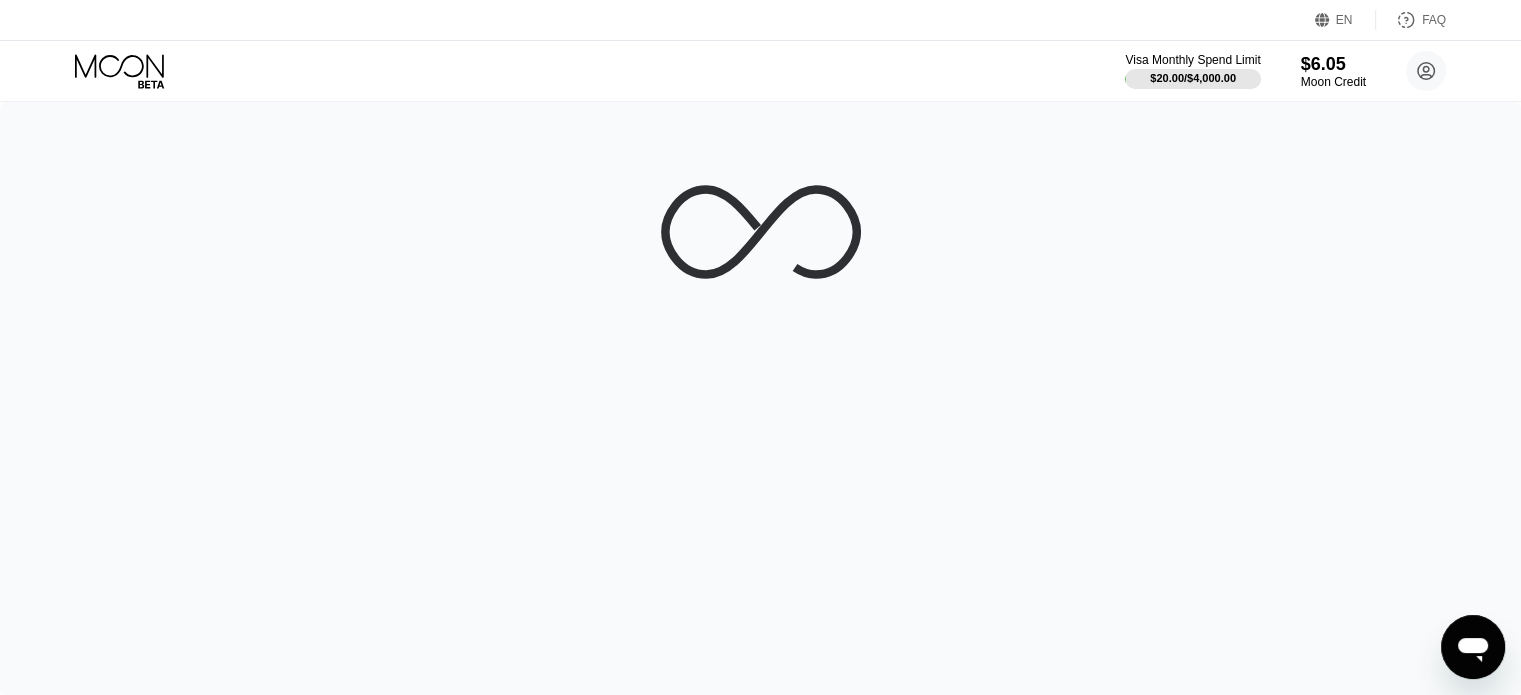 scroll, scrollTop: 0, scrollLeft: 0, axis: both 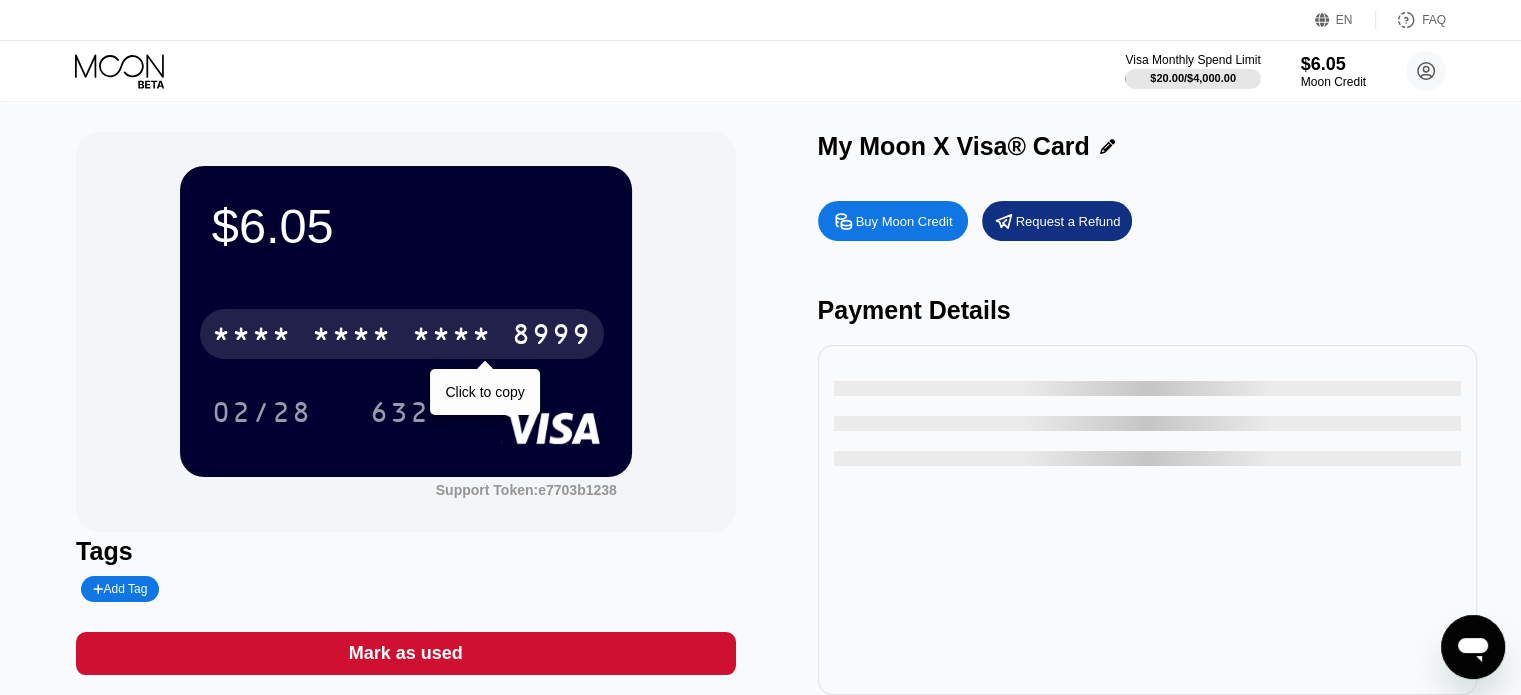 click on "* * * *" at bounding box center [352, 337] 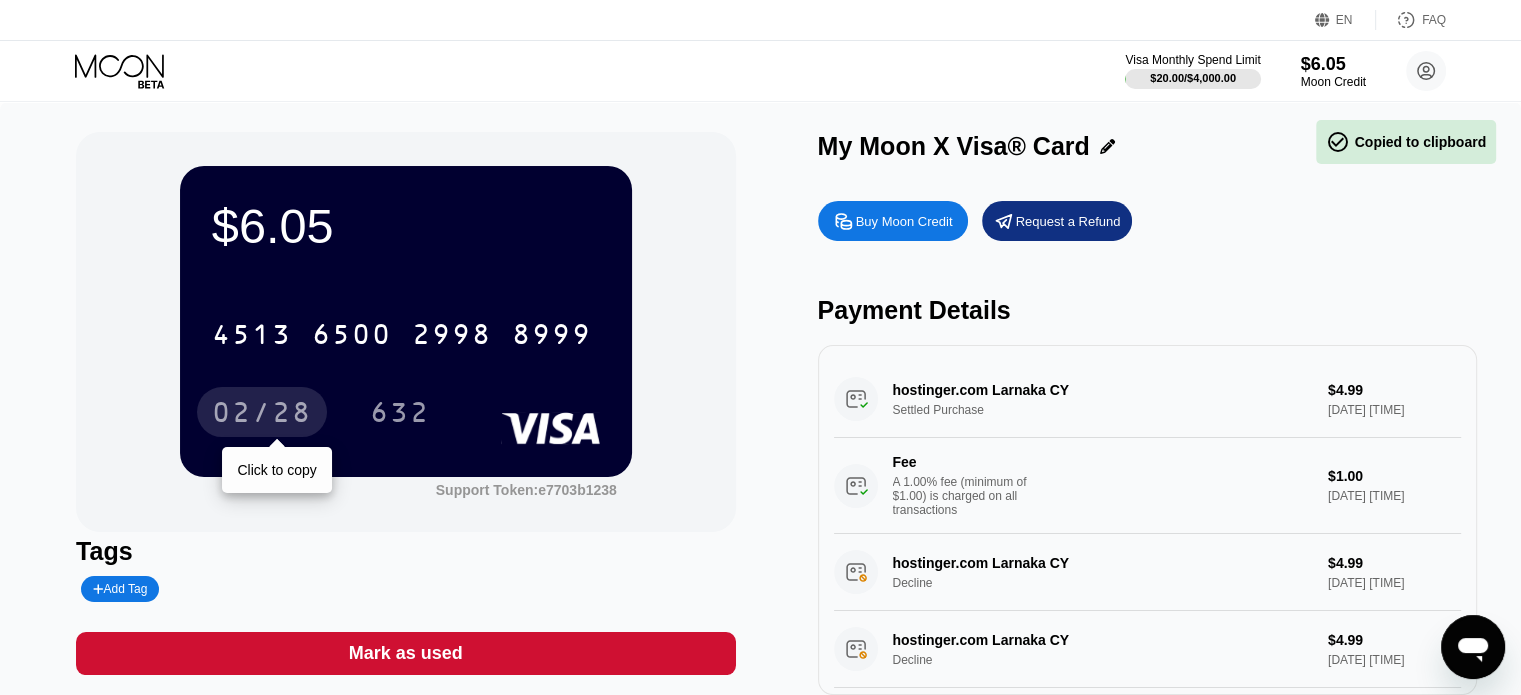 click on "02/28" at bounding box center [262, 415] 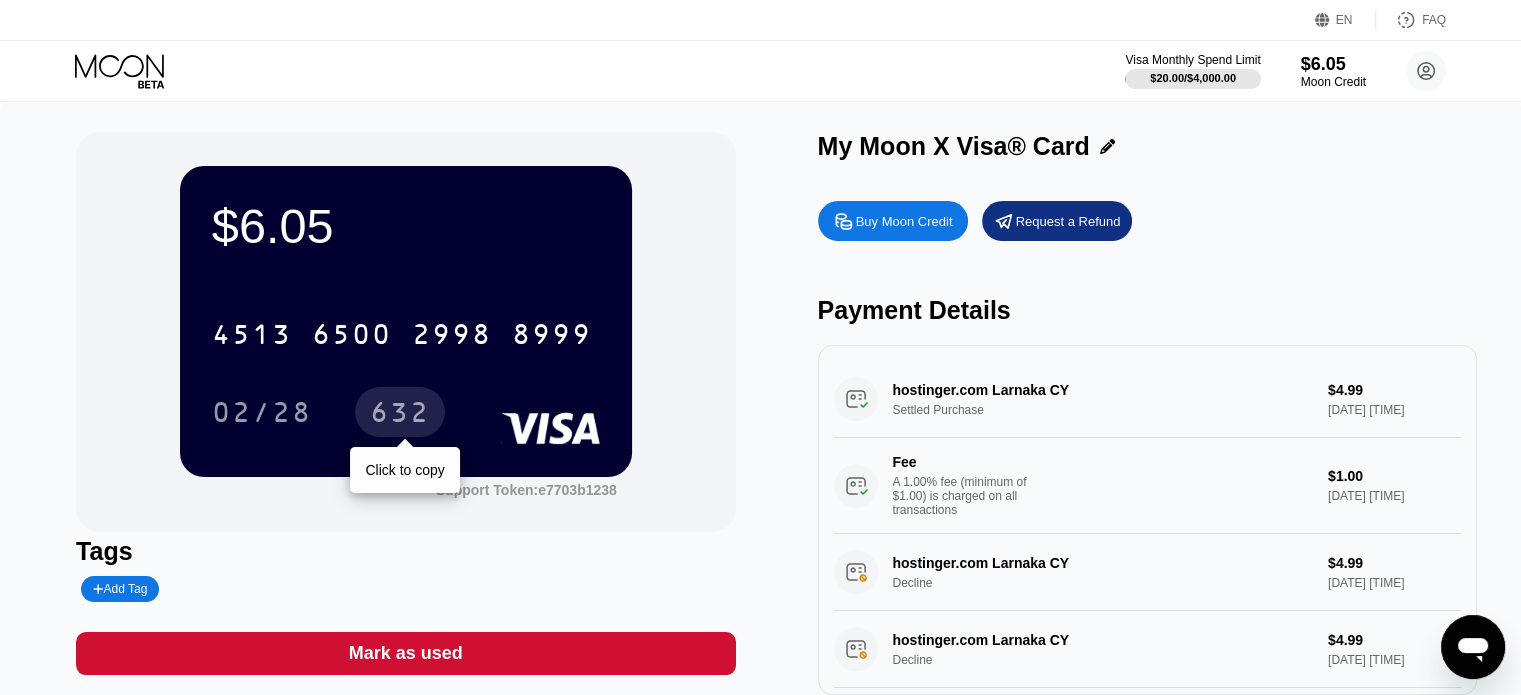 click on "632" at bounding box center (400, 415) 